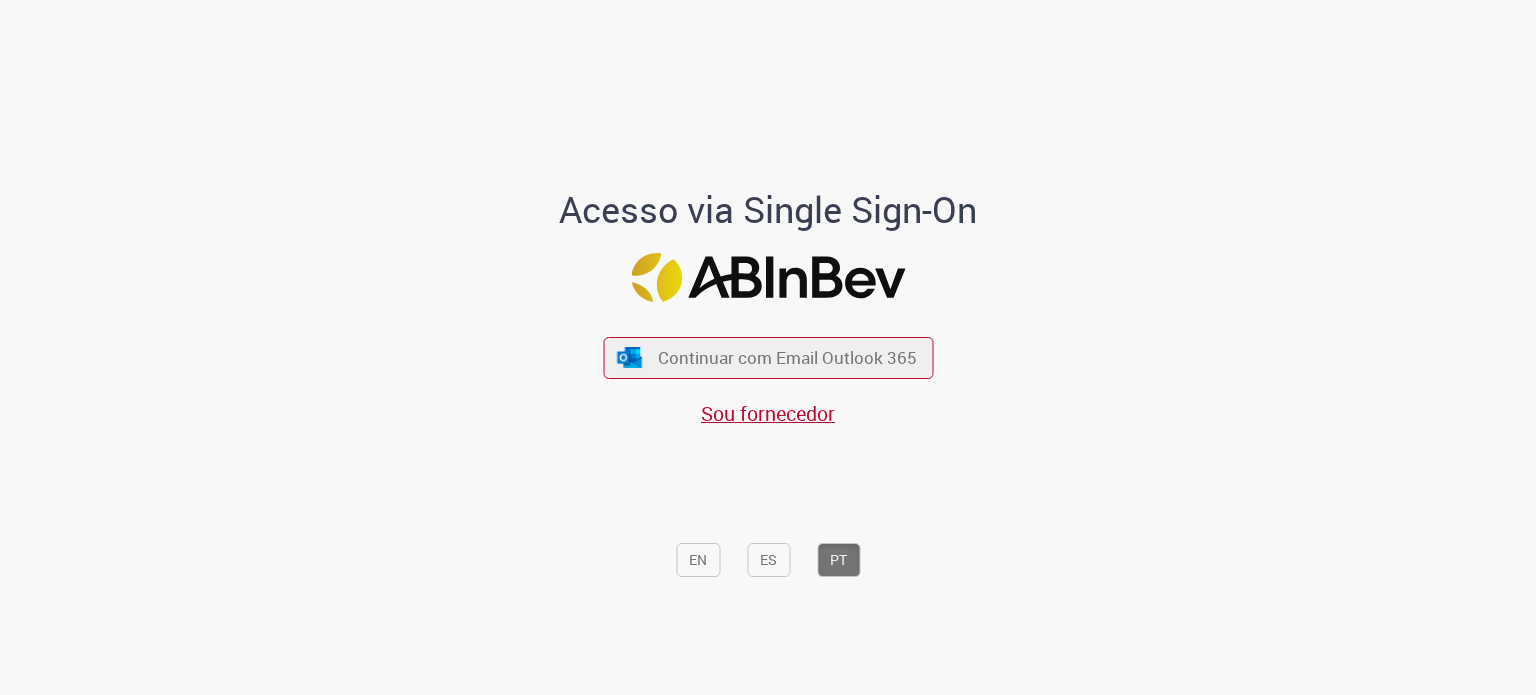 scroll, scrollTop: 0, scrollLeft: 0, axis: both 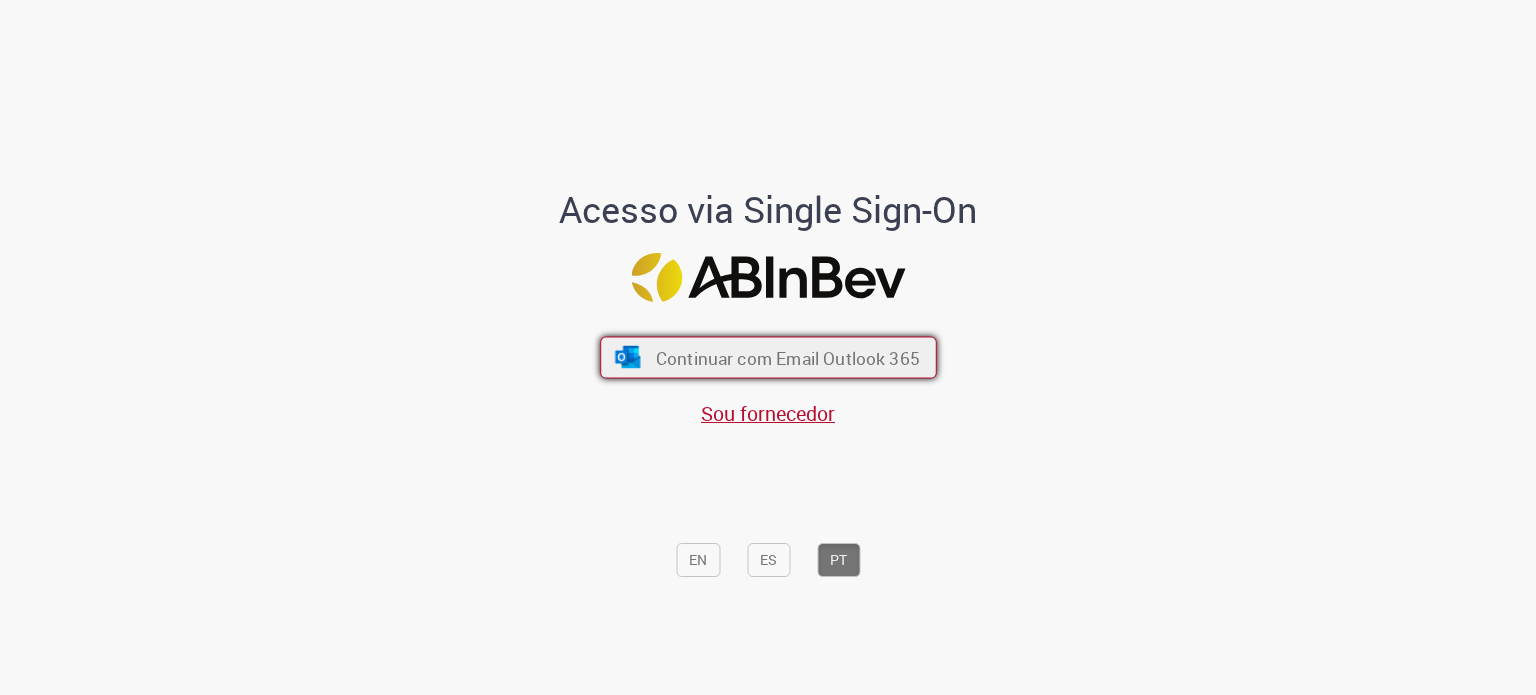 click on "Continuar com Email Outlook 365" at bounding box center [787, 357] 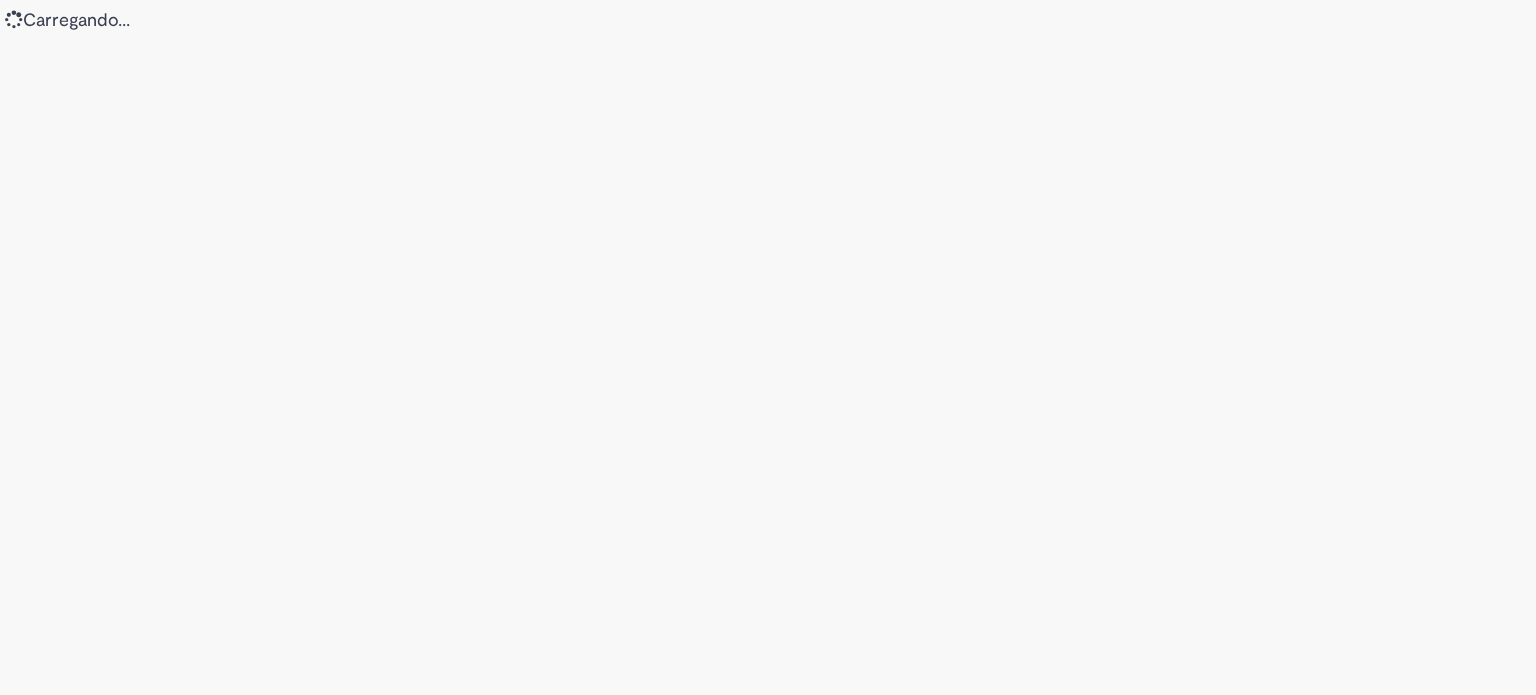 scroll, scrollTop: 0, scrollLeft: 0, axis: both 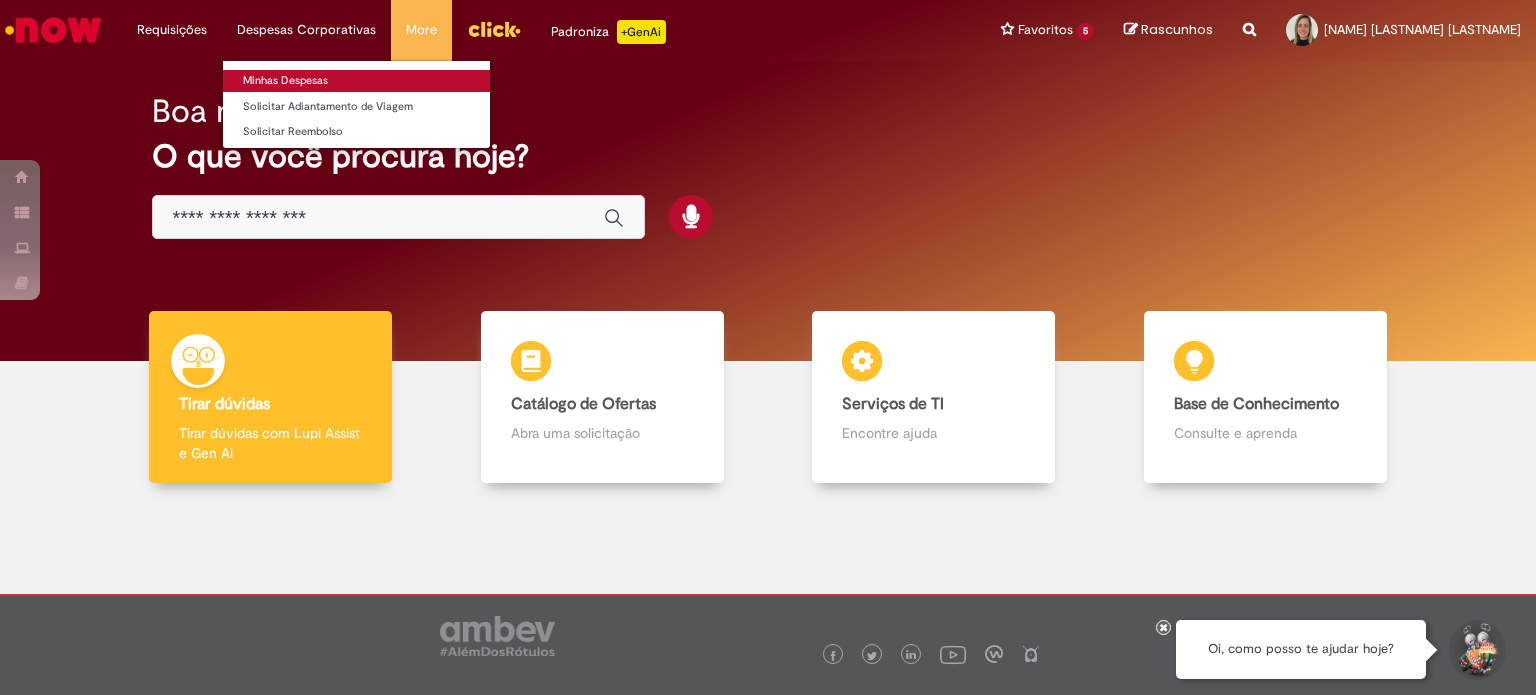 click on "Minhas Despesas" at bounding box center [356, 81] 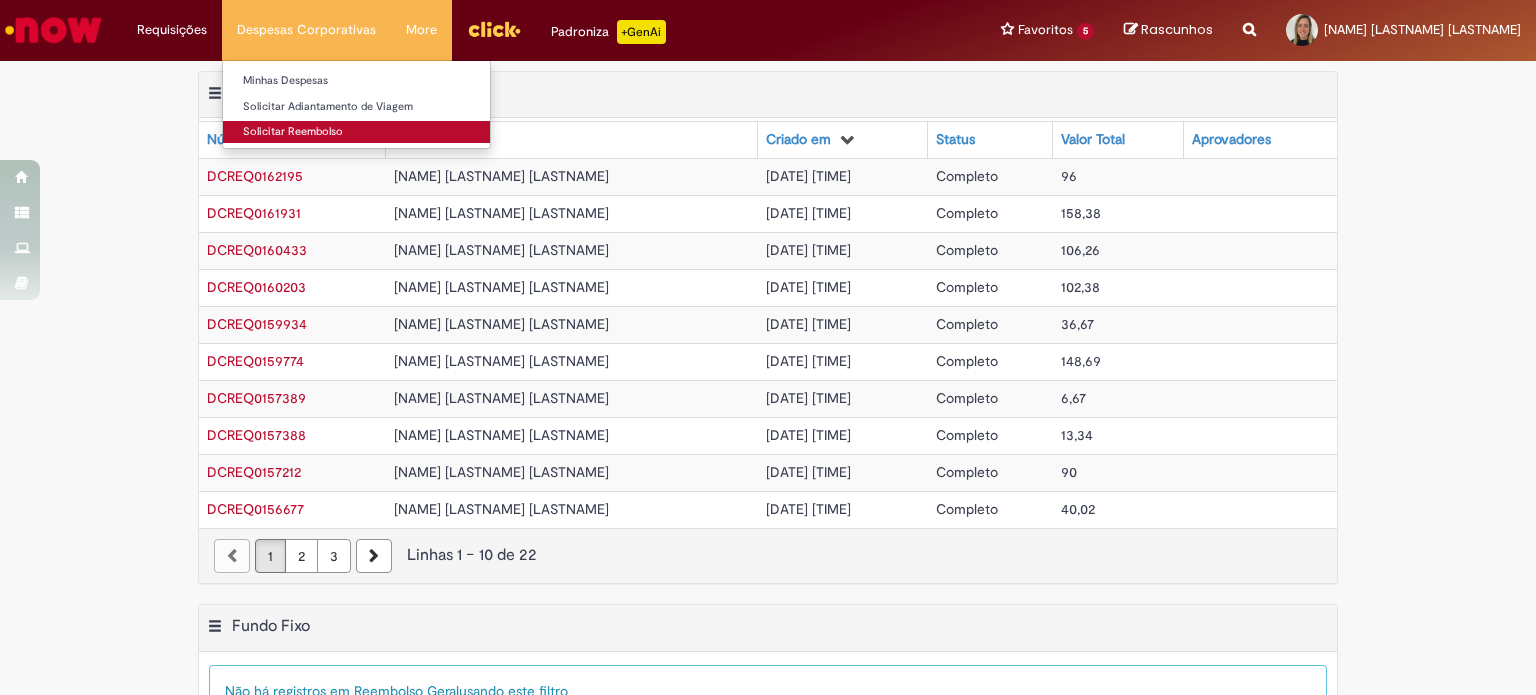 click on "Solicitar Reembolso" at bounding box center [356, 132] 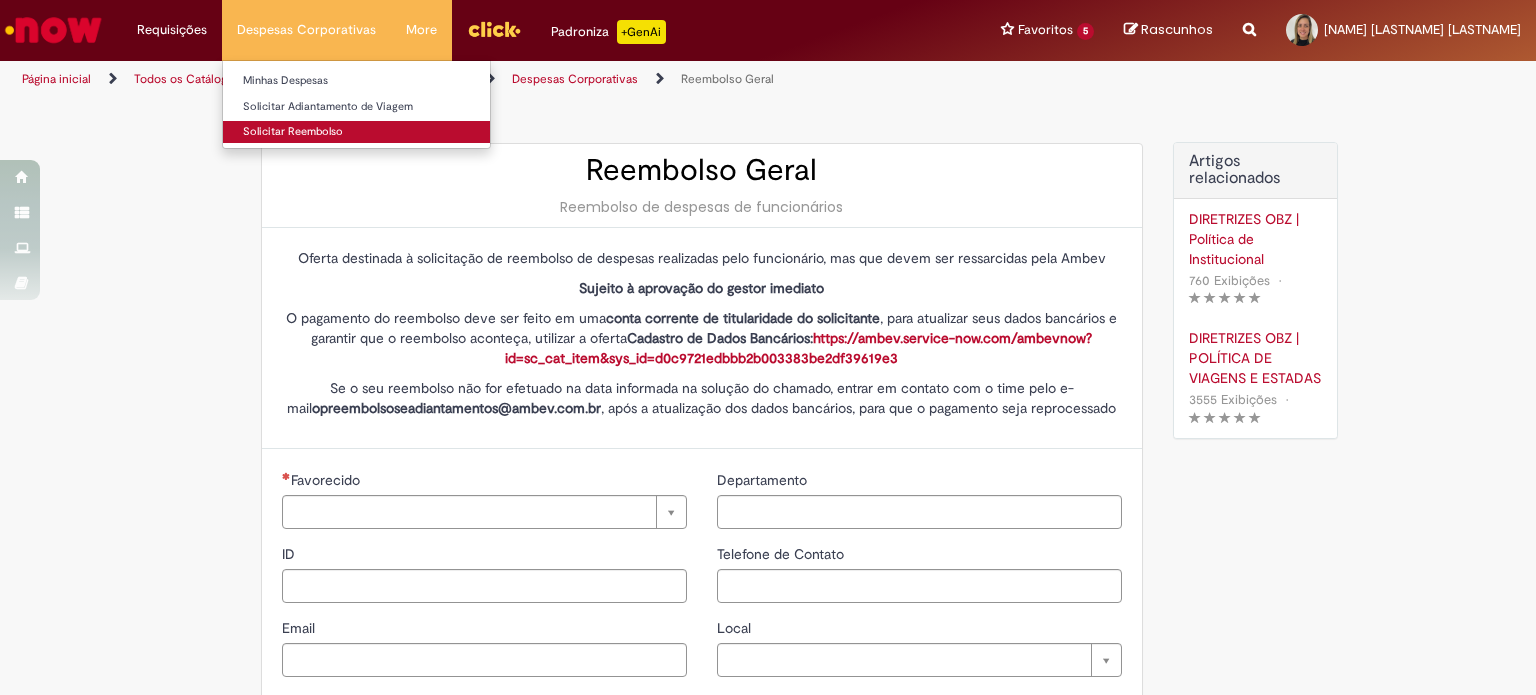type on "********" 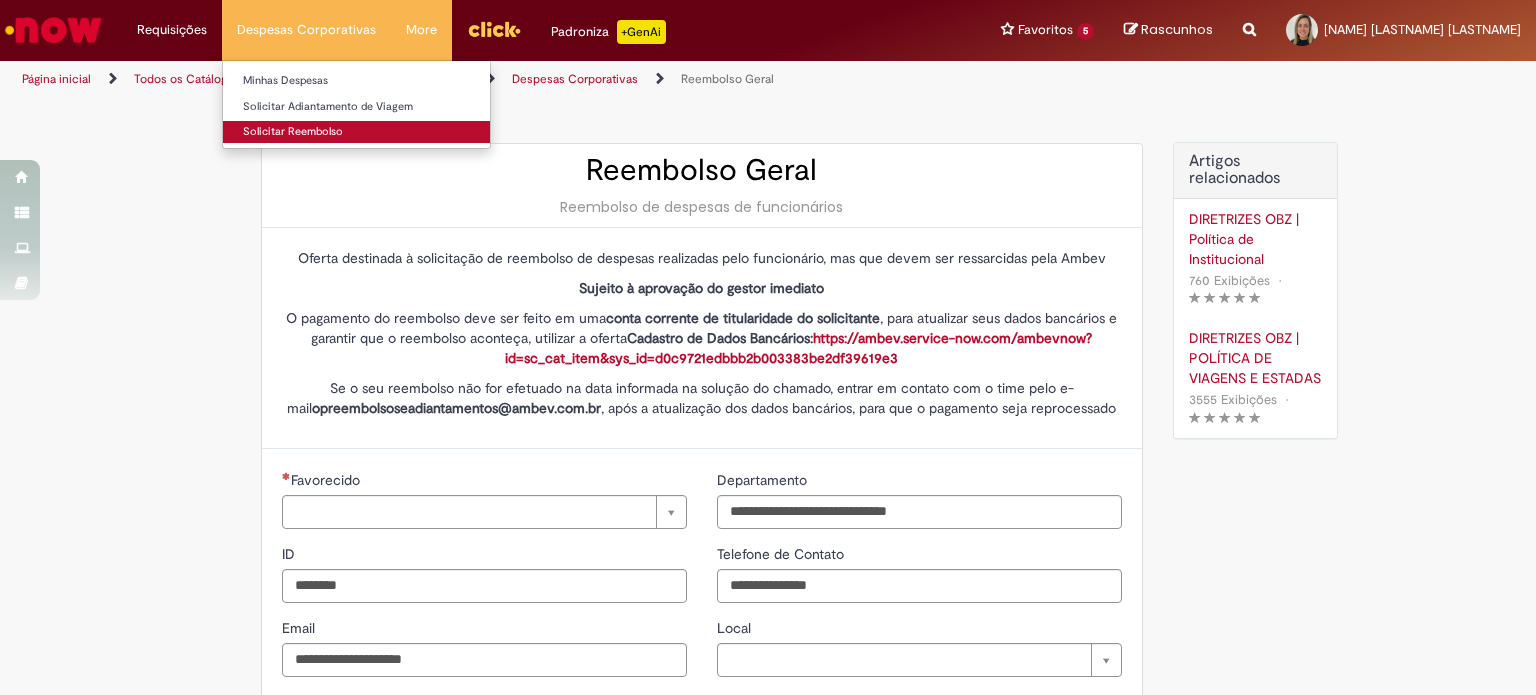 type on "**********" 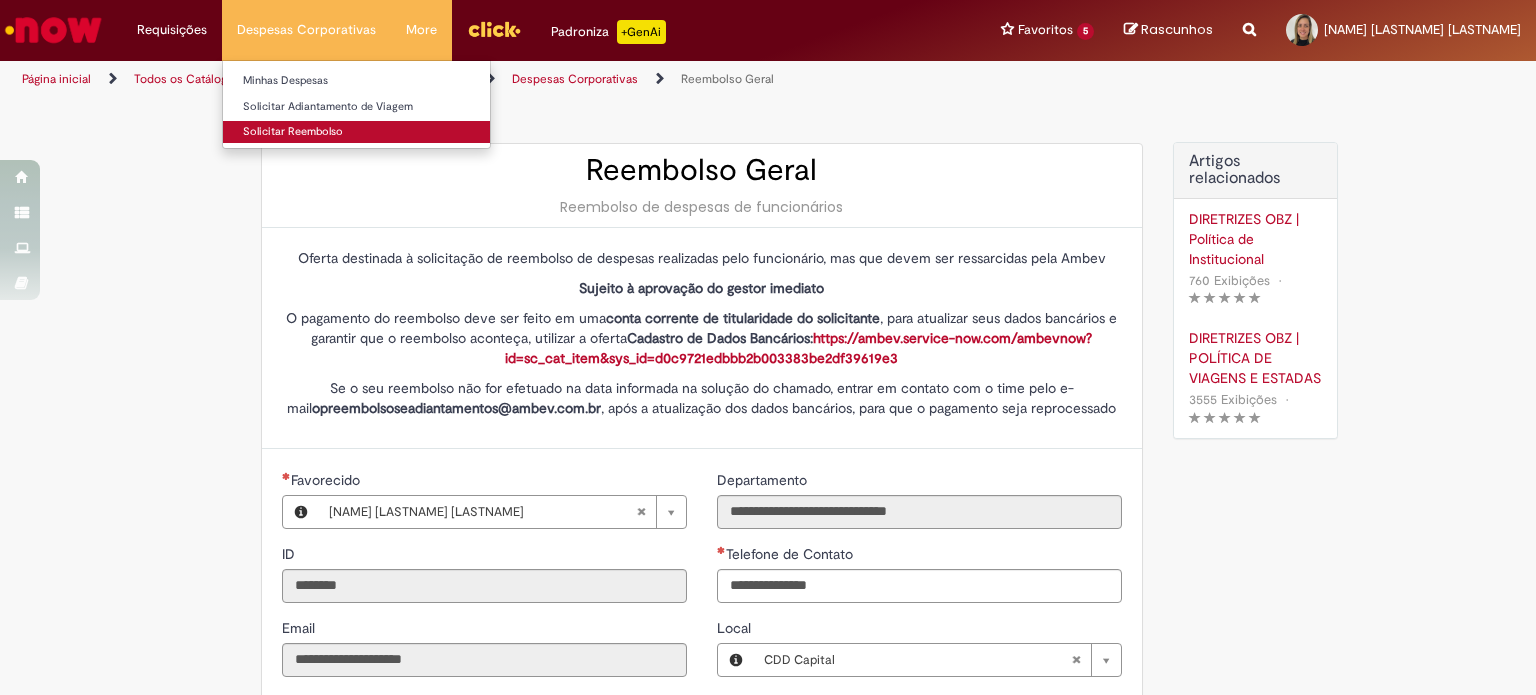 type on "**********" 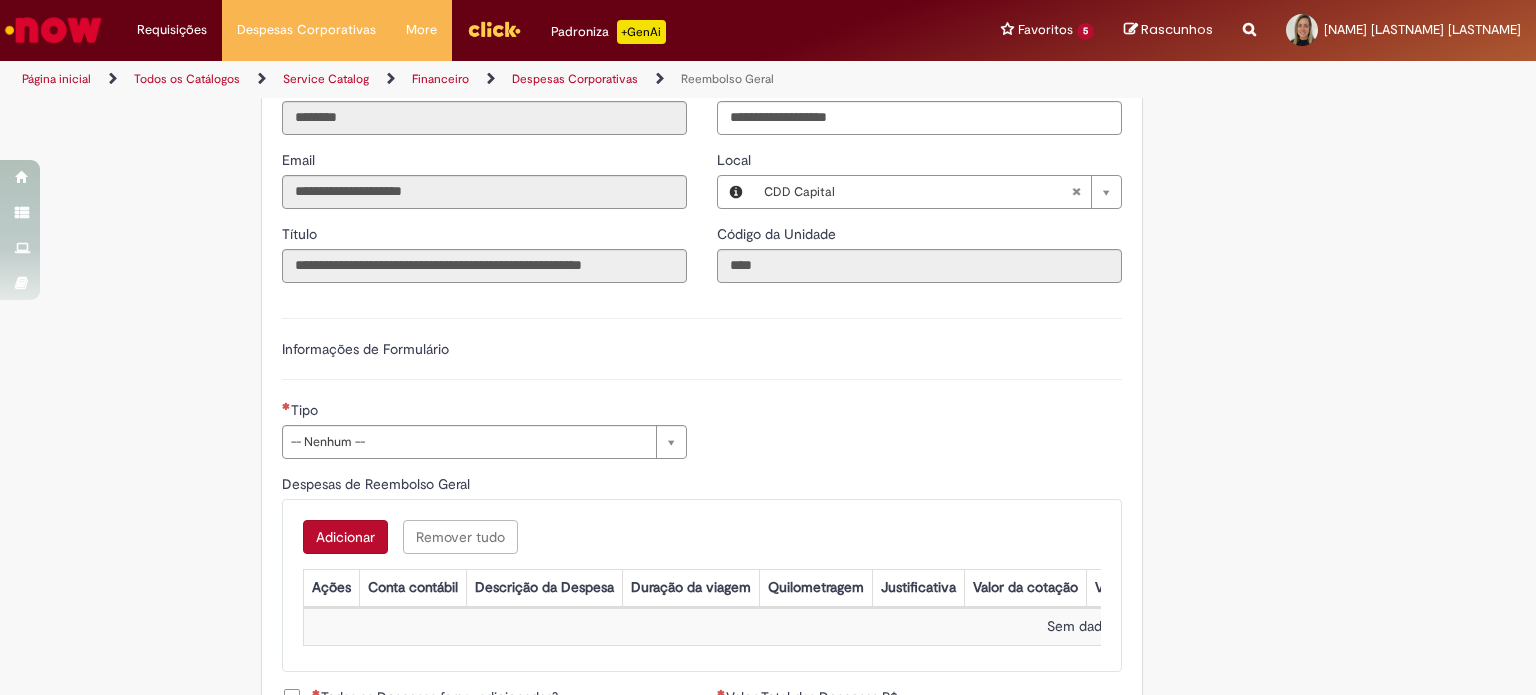 scroll, scrollTop: 474, scrollLeft: 0, axis: vertical 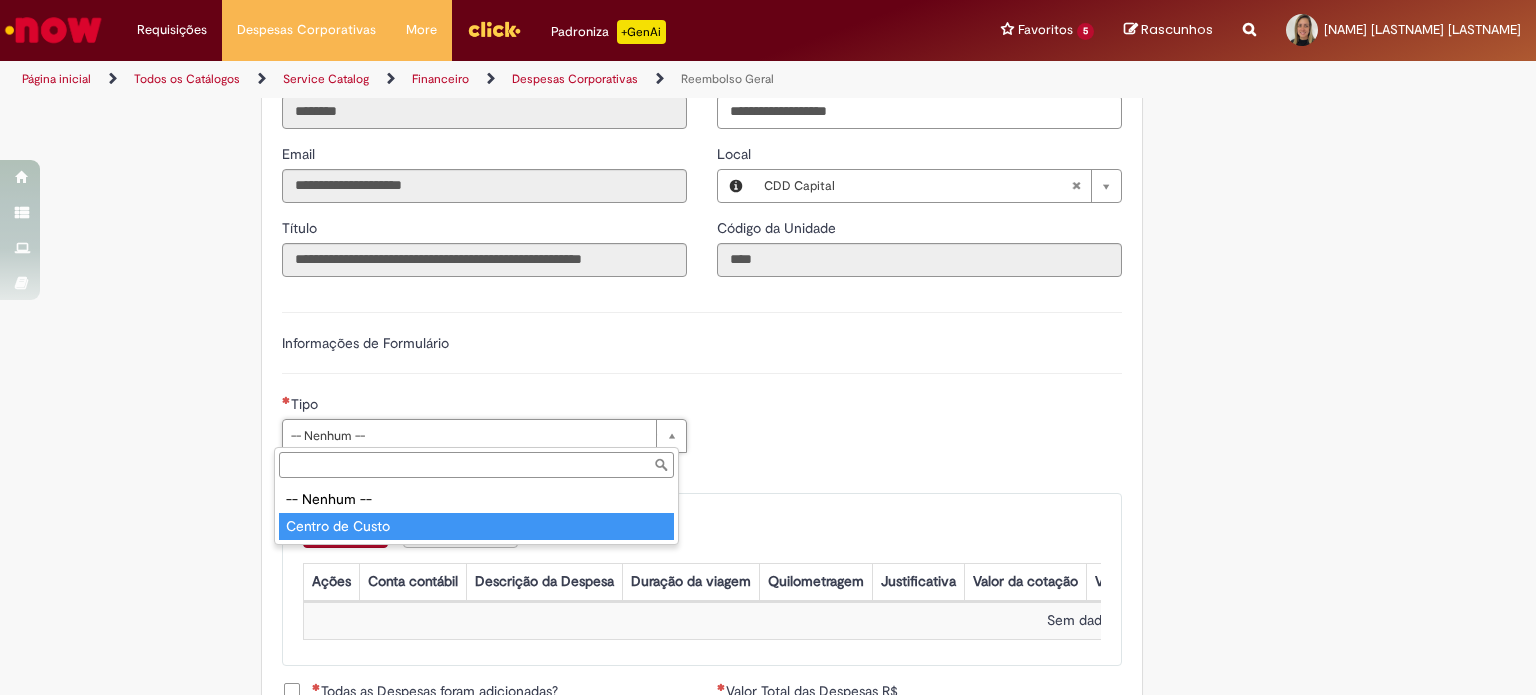 type on "**********" 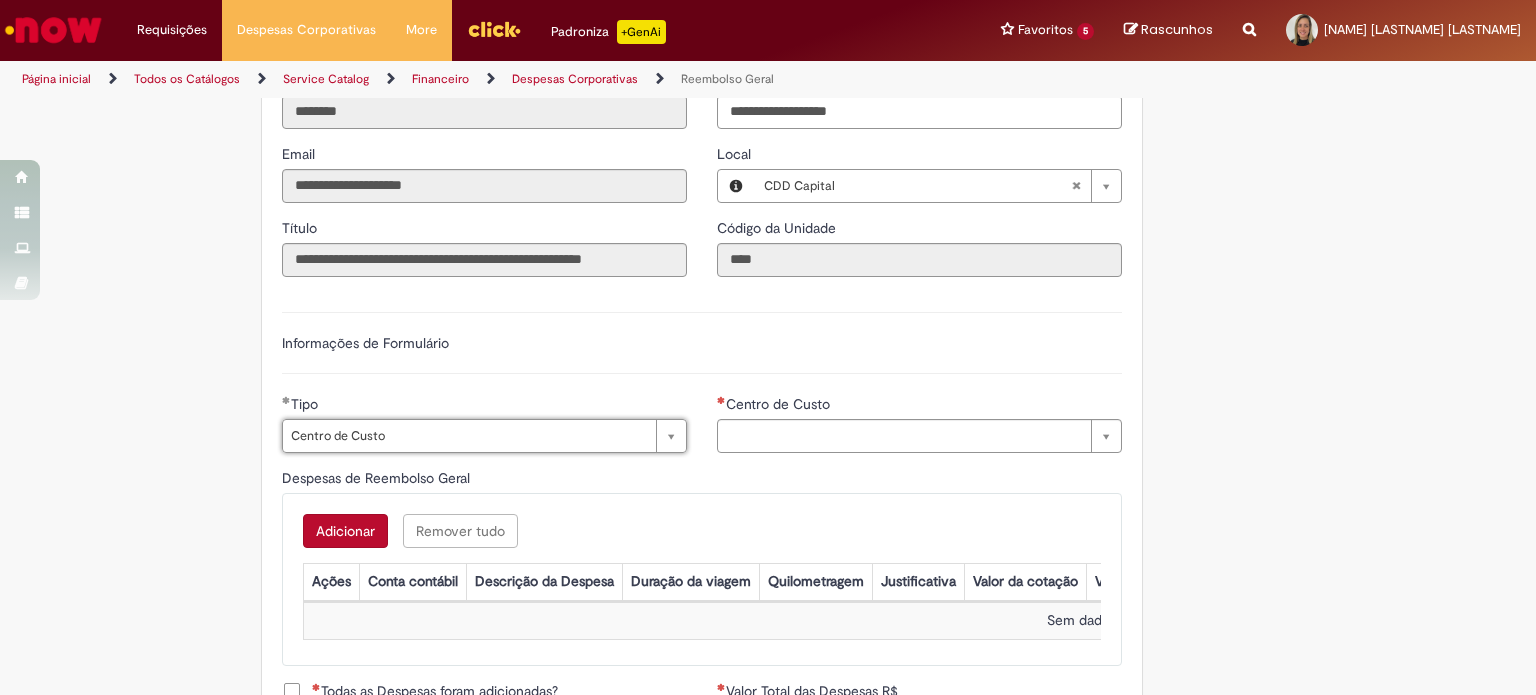 type on "**********" 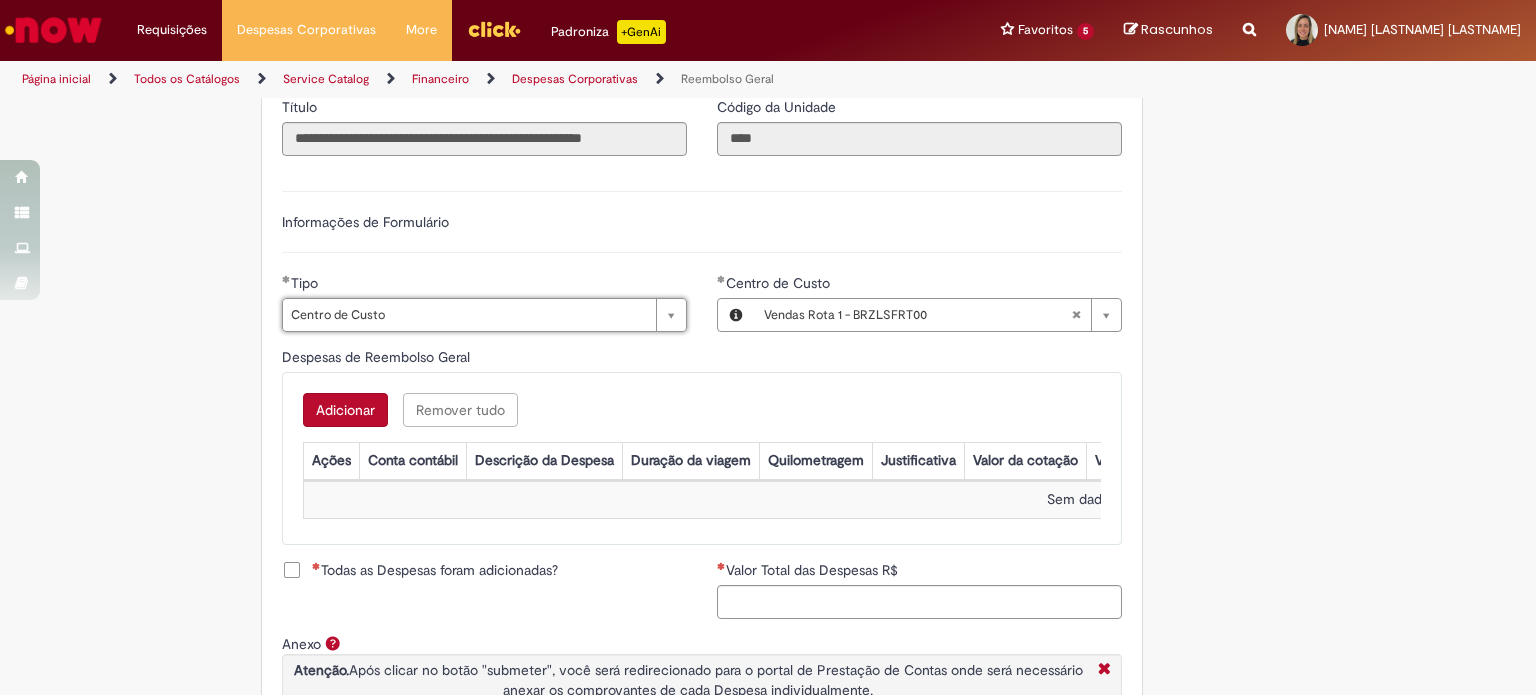 scroll, scrollTop: 671, scrollLeft: 0, axis: vertical 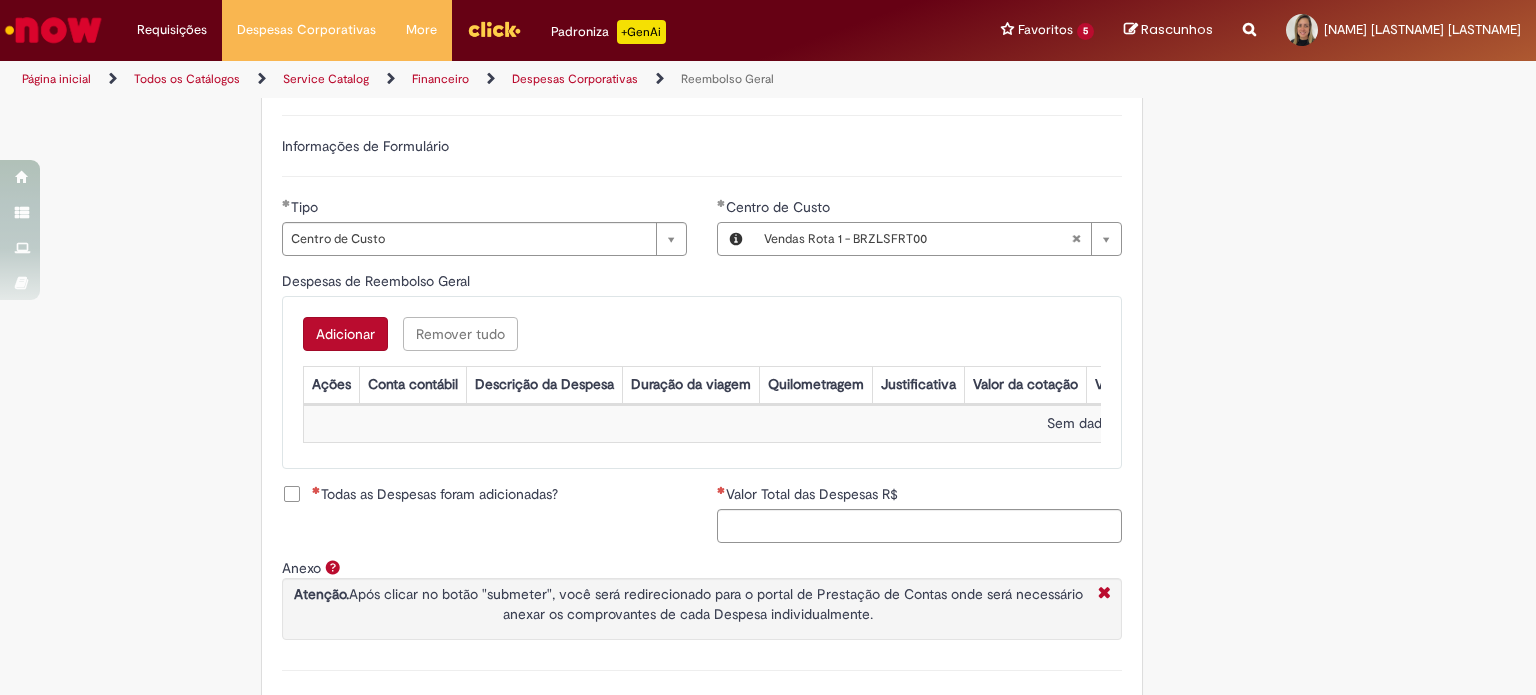 click on "Adicionar" at bounding box center [345, 334] 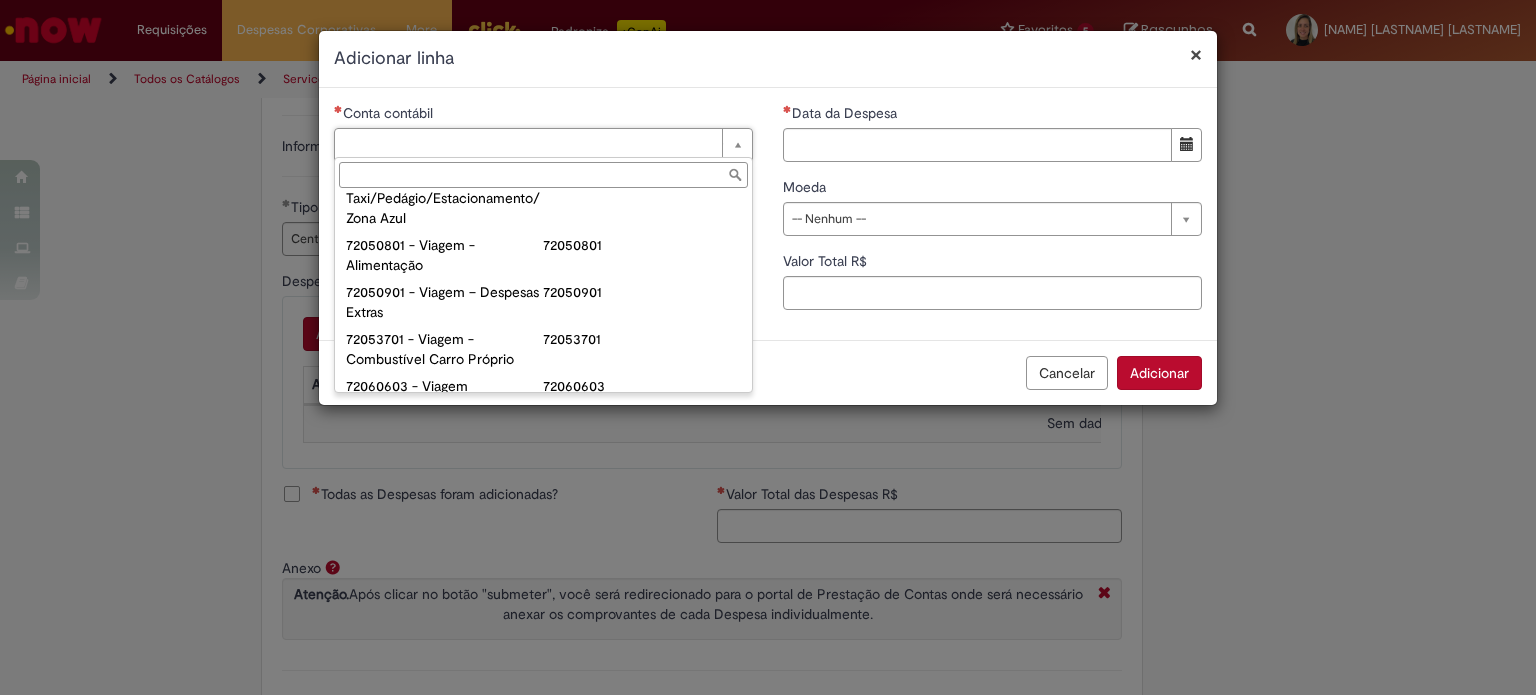 scroll, scrollTop: 1208, scrollLeft: 0, axis: vertical 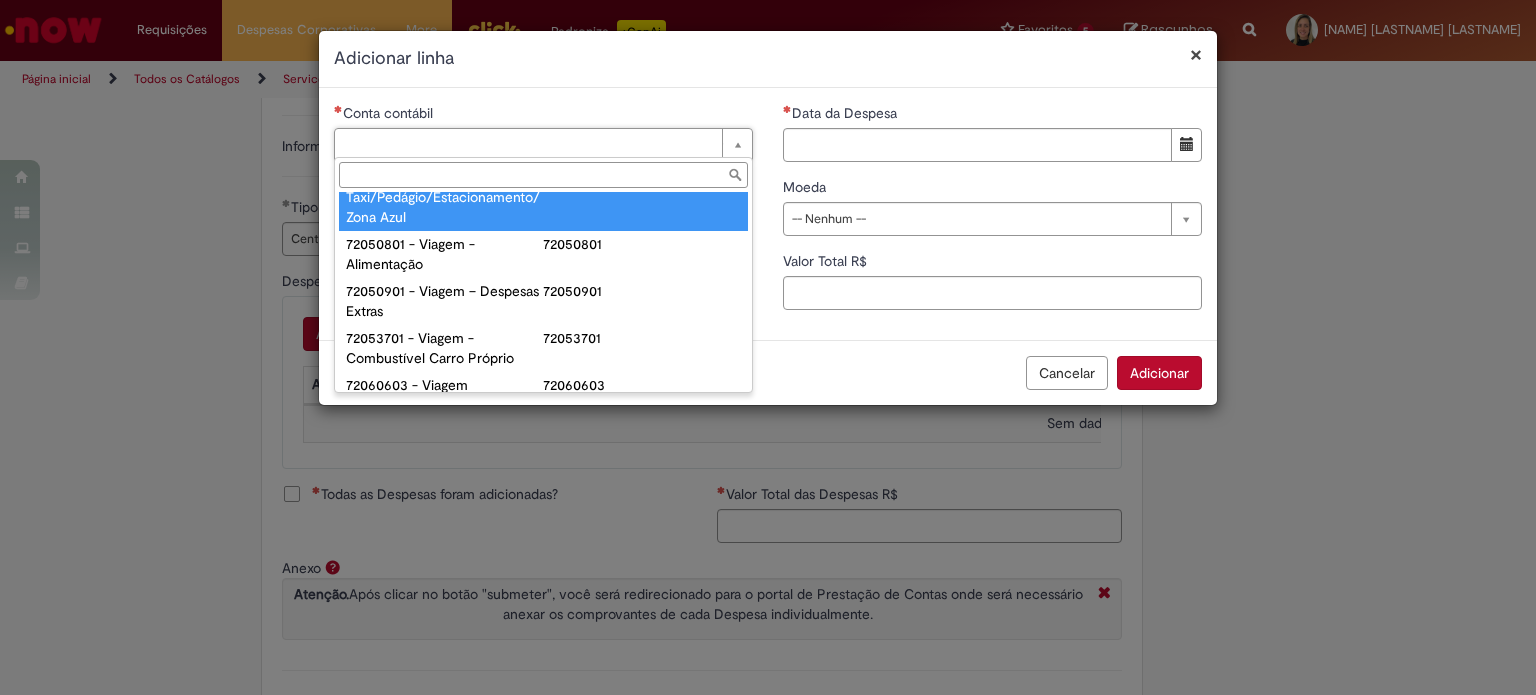 type on "**********" 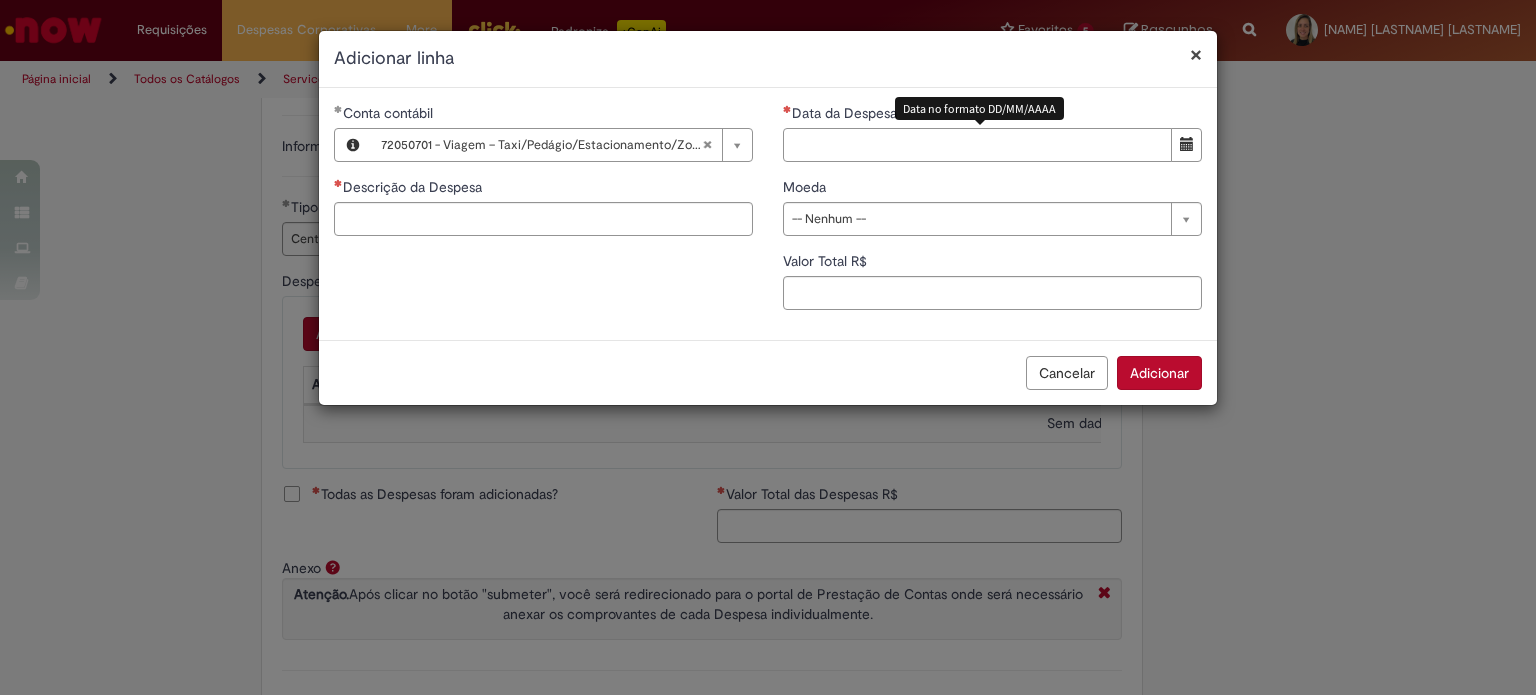 click on "Data da Despesa" at bounding box center (977, 145) 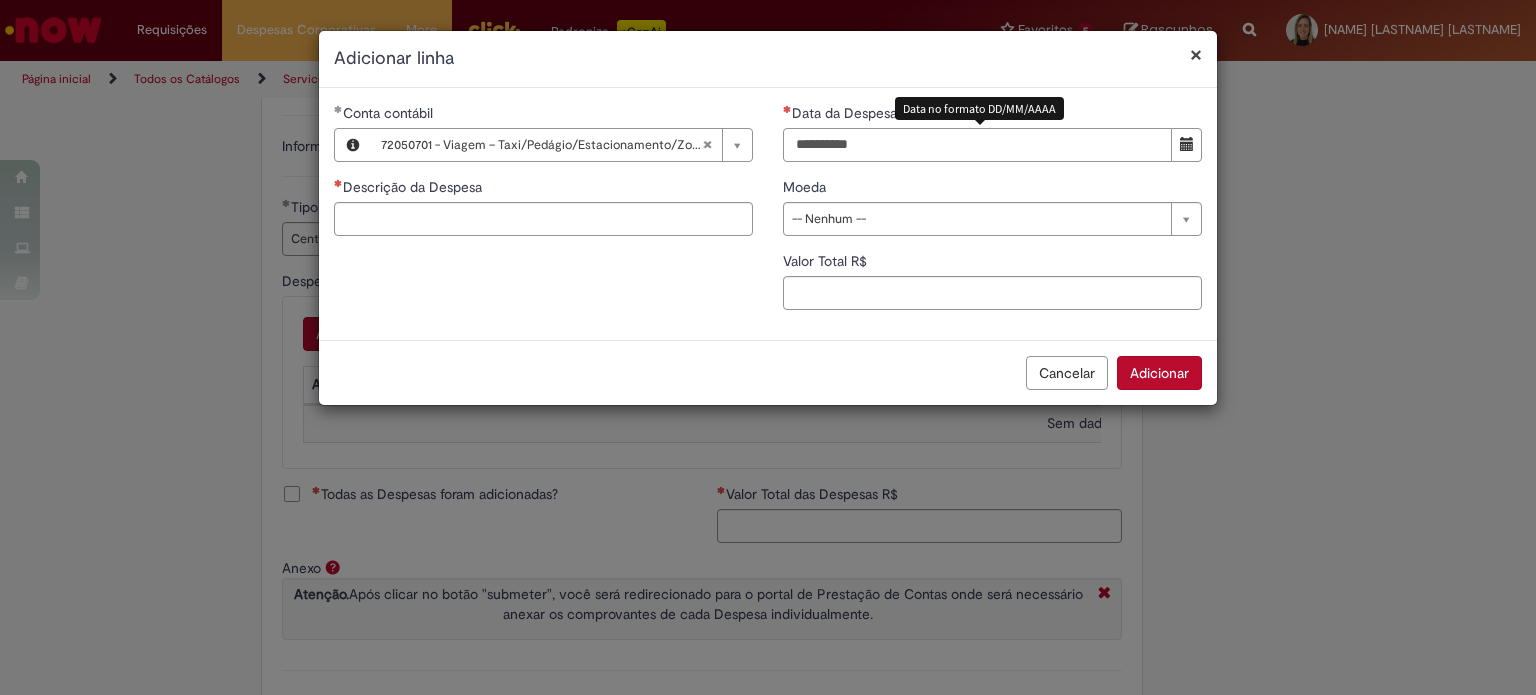 type on "**********" 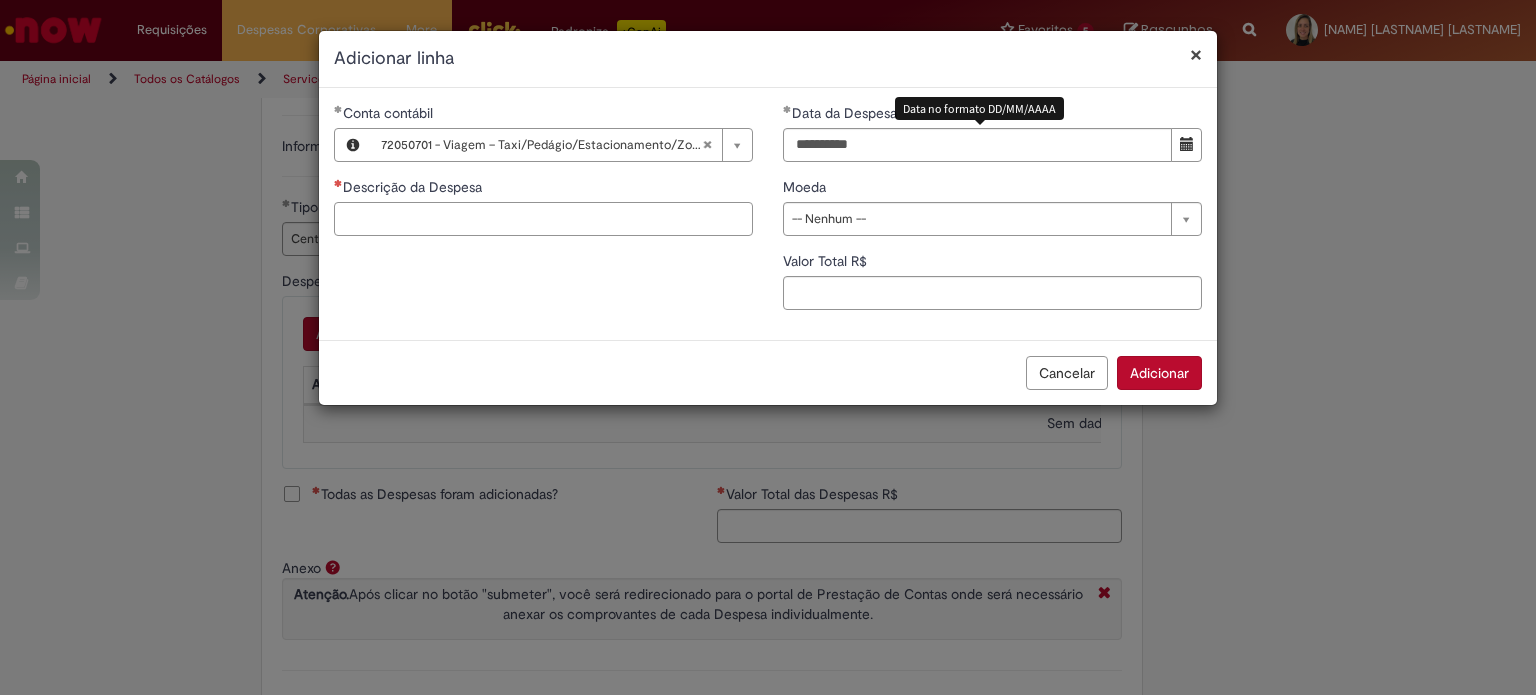 click on "Descrição da Despesa" at bounding box center (543, 219) 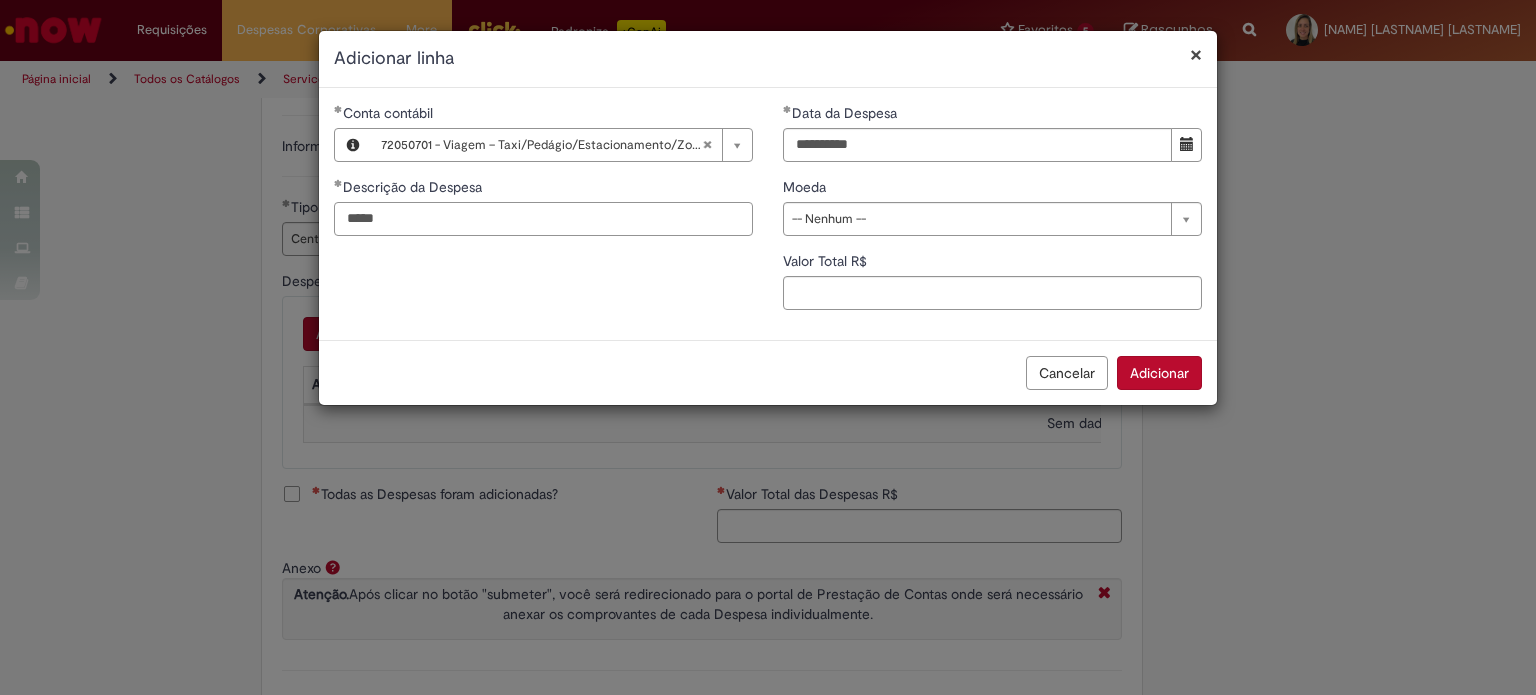 type on "*****" 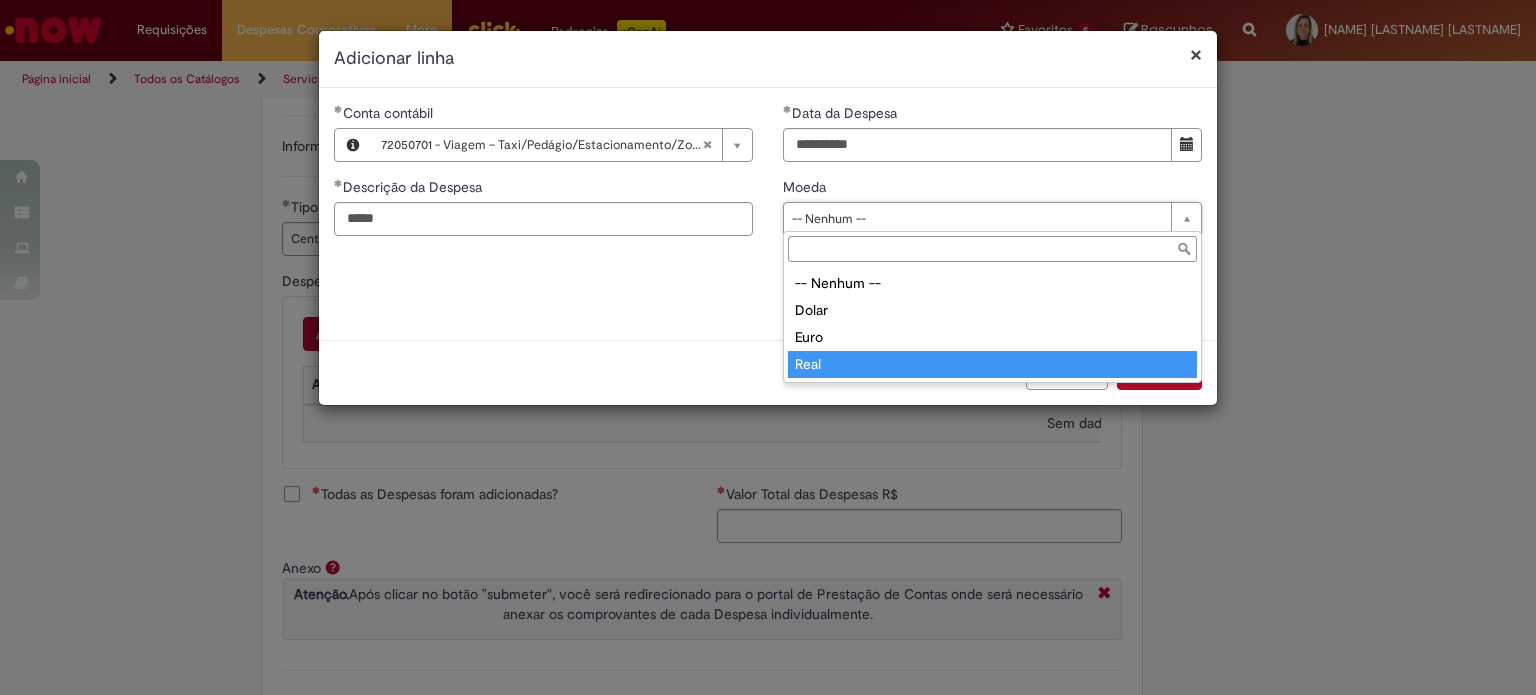 type on "****" 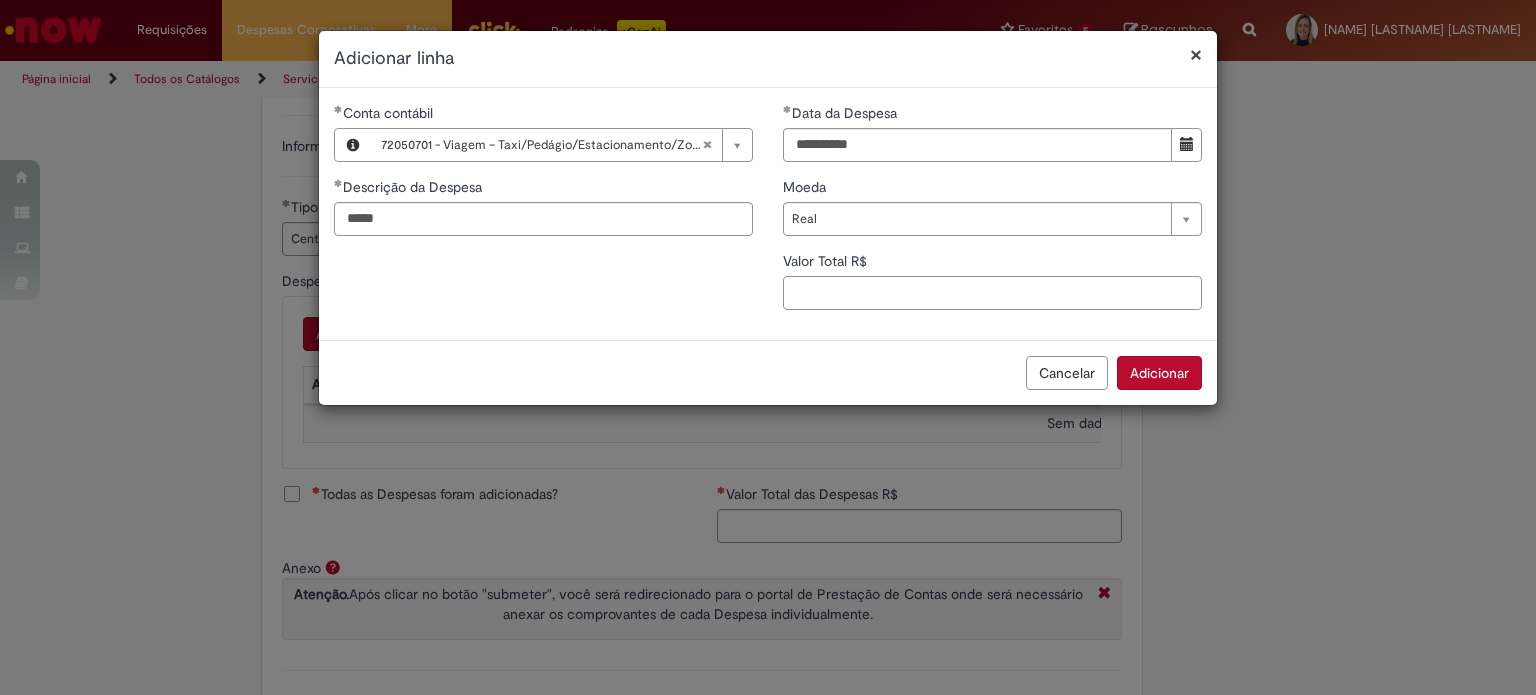 click on "Valor Total R$" at bounding box center [992, 293] 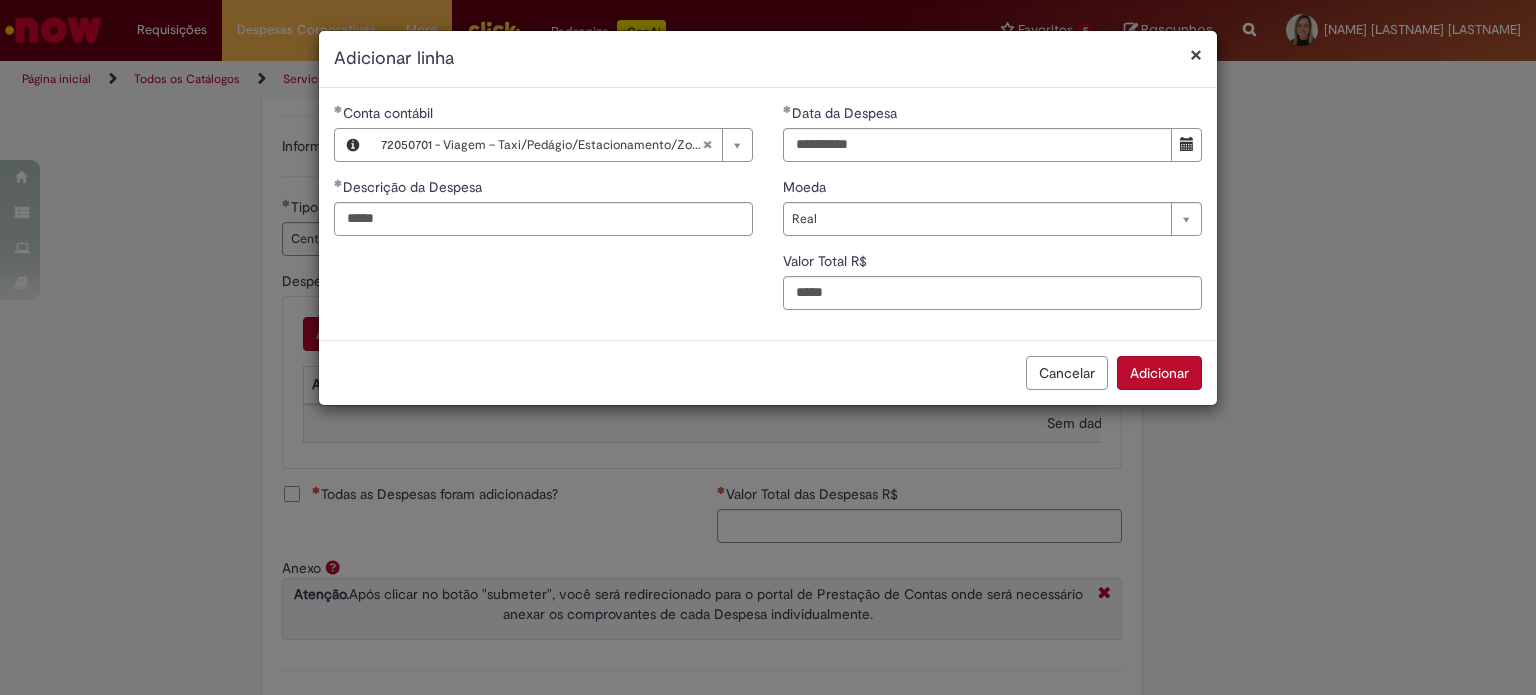type on "**" 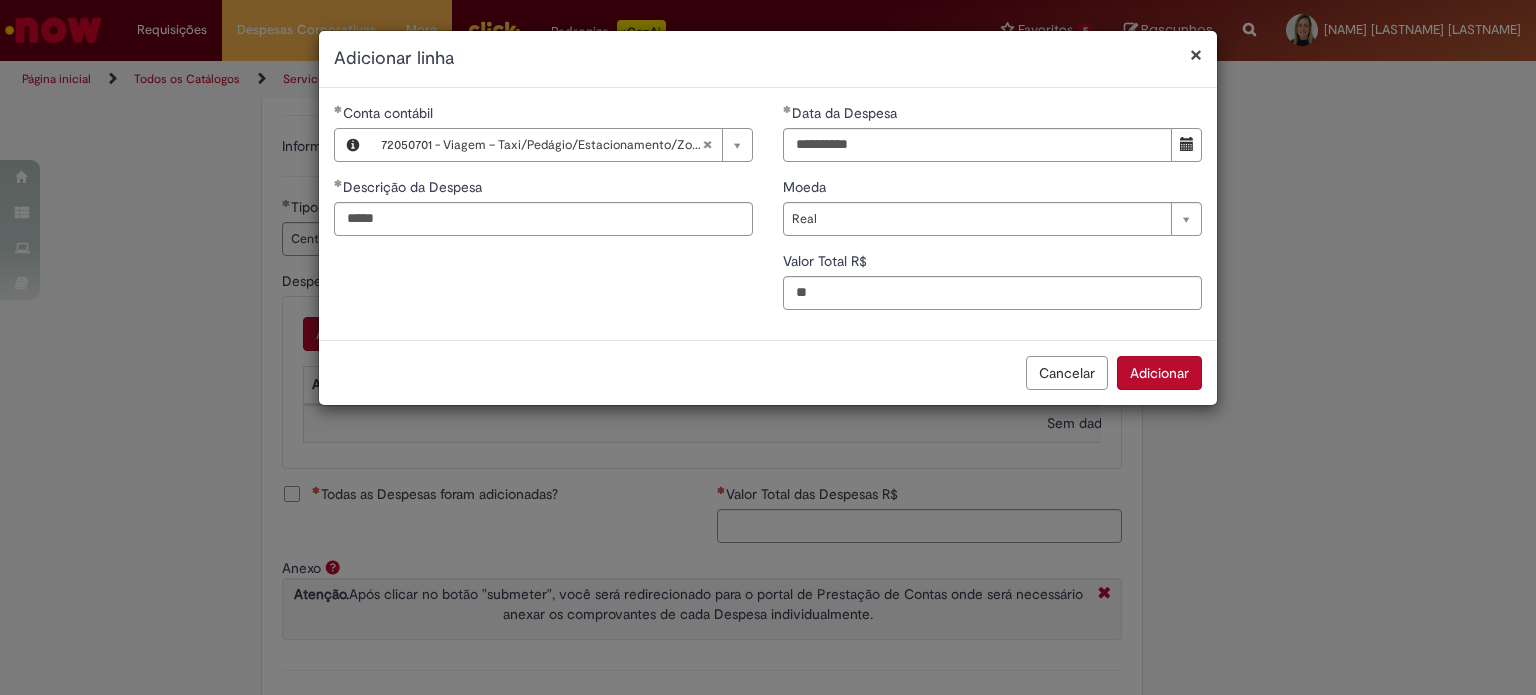 click on "Adicionar" at bounding box center (1159, 373) 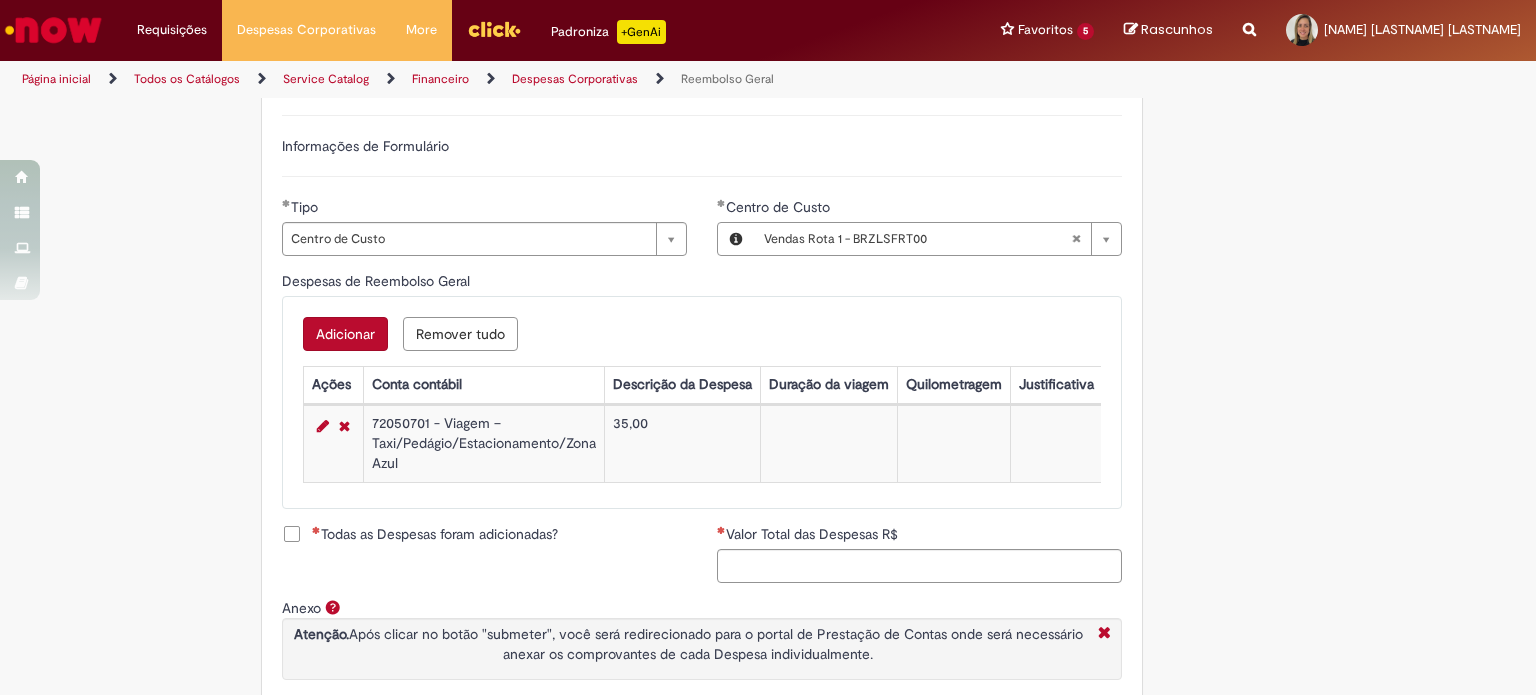 click on "Adicionar" at bounding box center [345, 334] 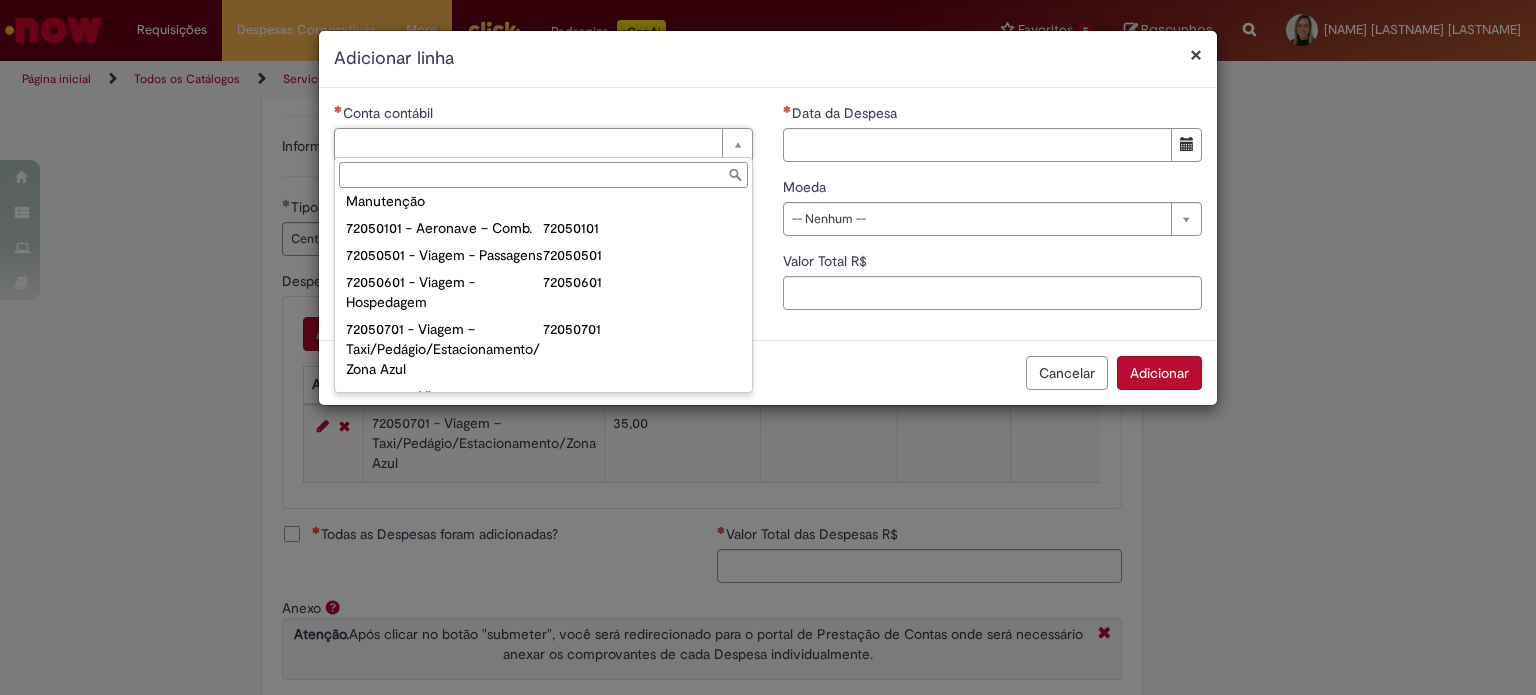 scroll, scrollTop: 1135, scrollLeft: 0, axis: vertical 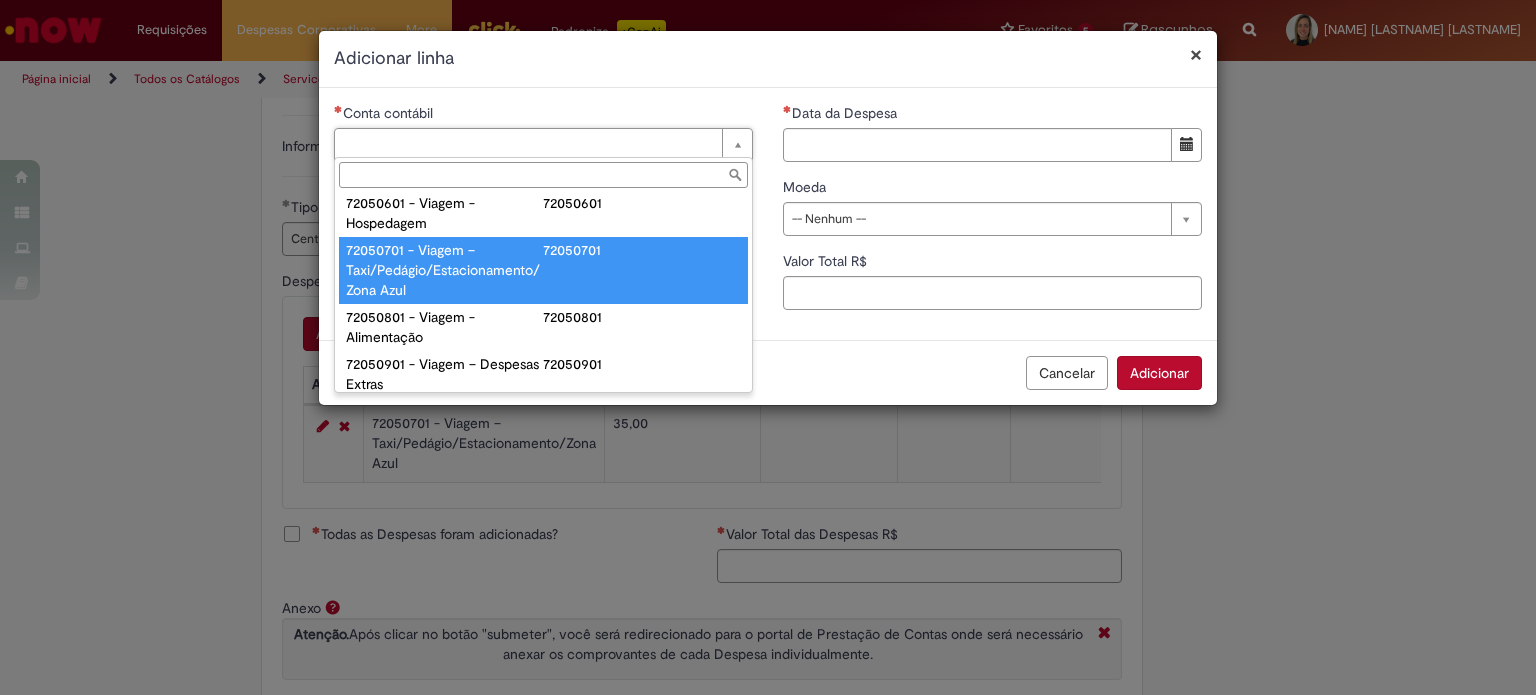 type on "**********" 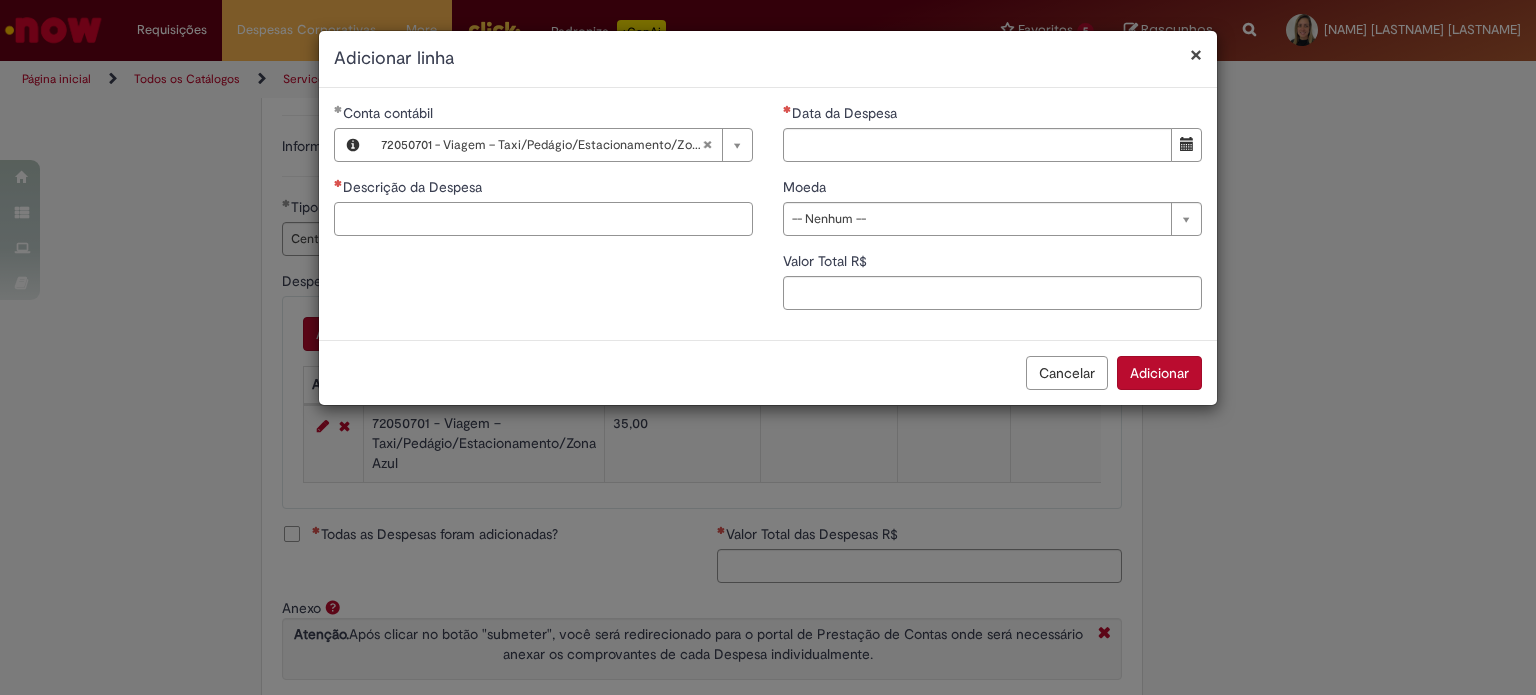 click on "Descrição da Despesa" at bounding box center (543, 219) 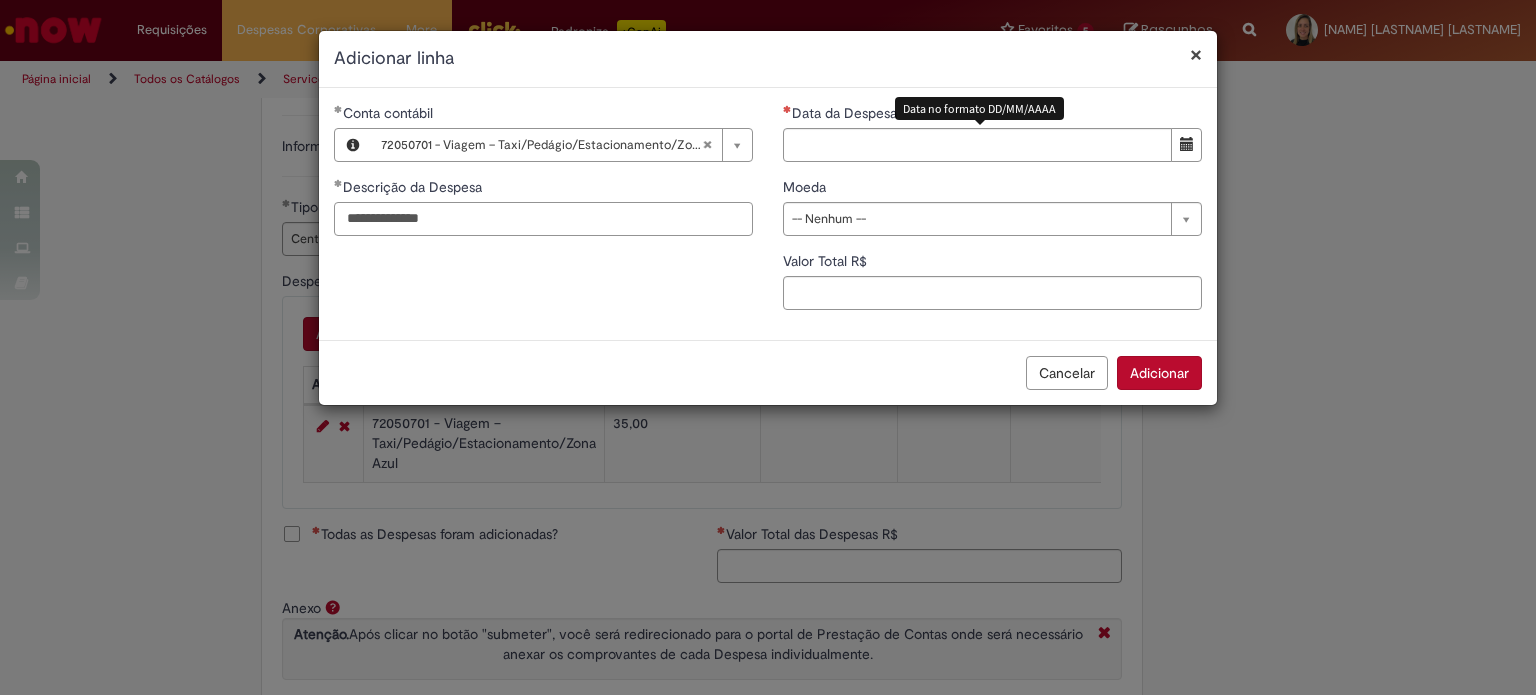 type on "**********" 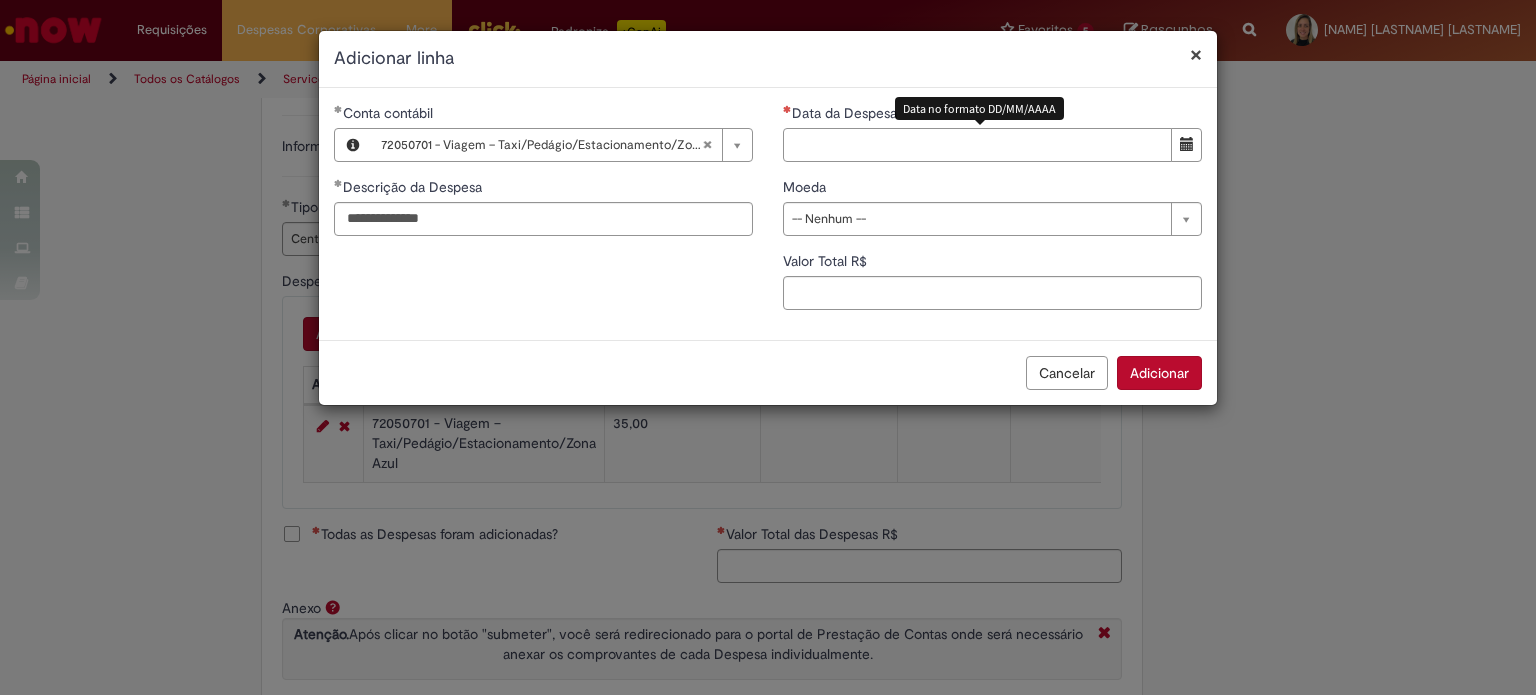 click on "Data da Despesa" at bounding box center [977, 145] 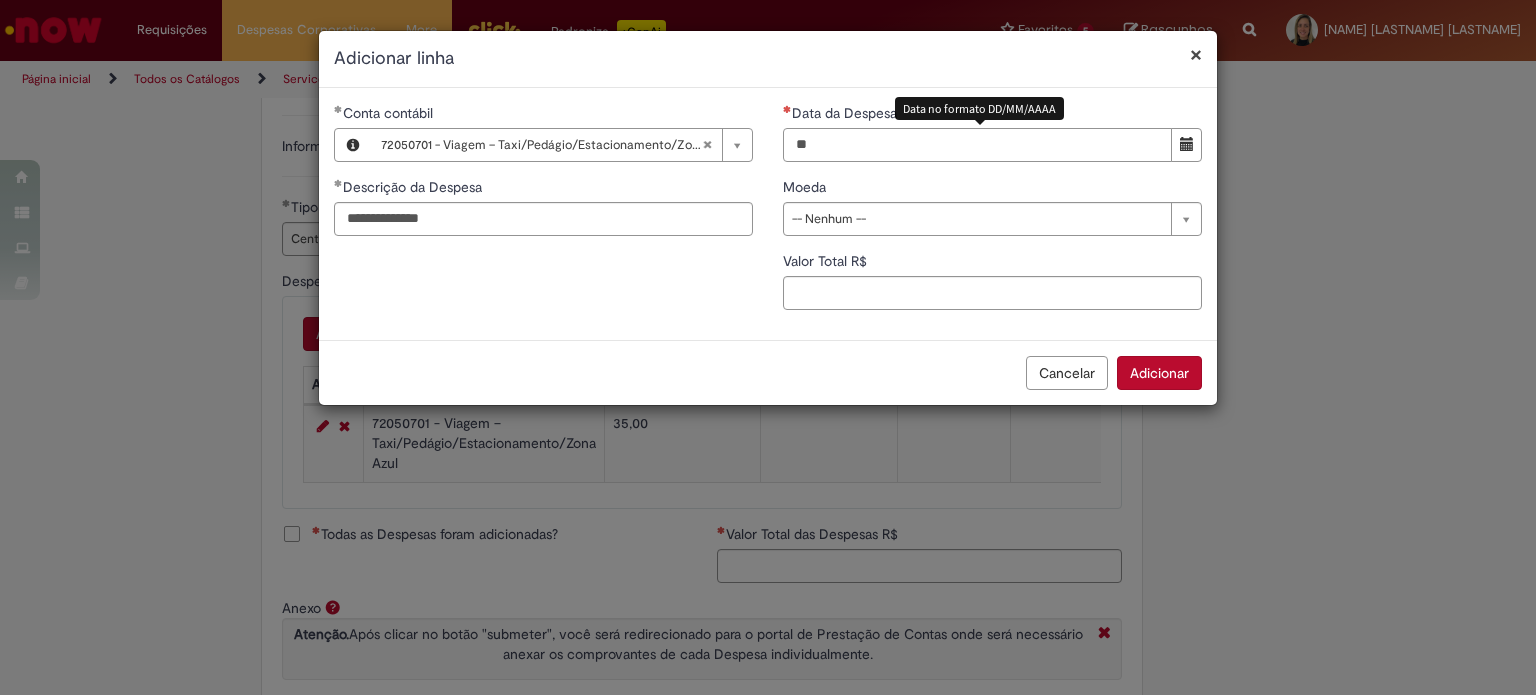 type on "*" 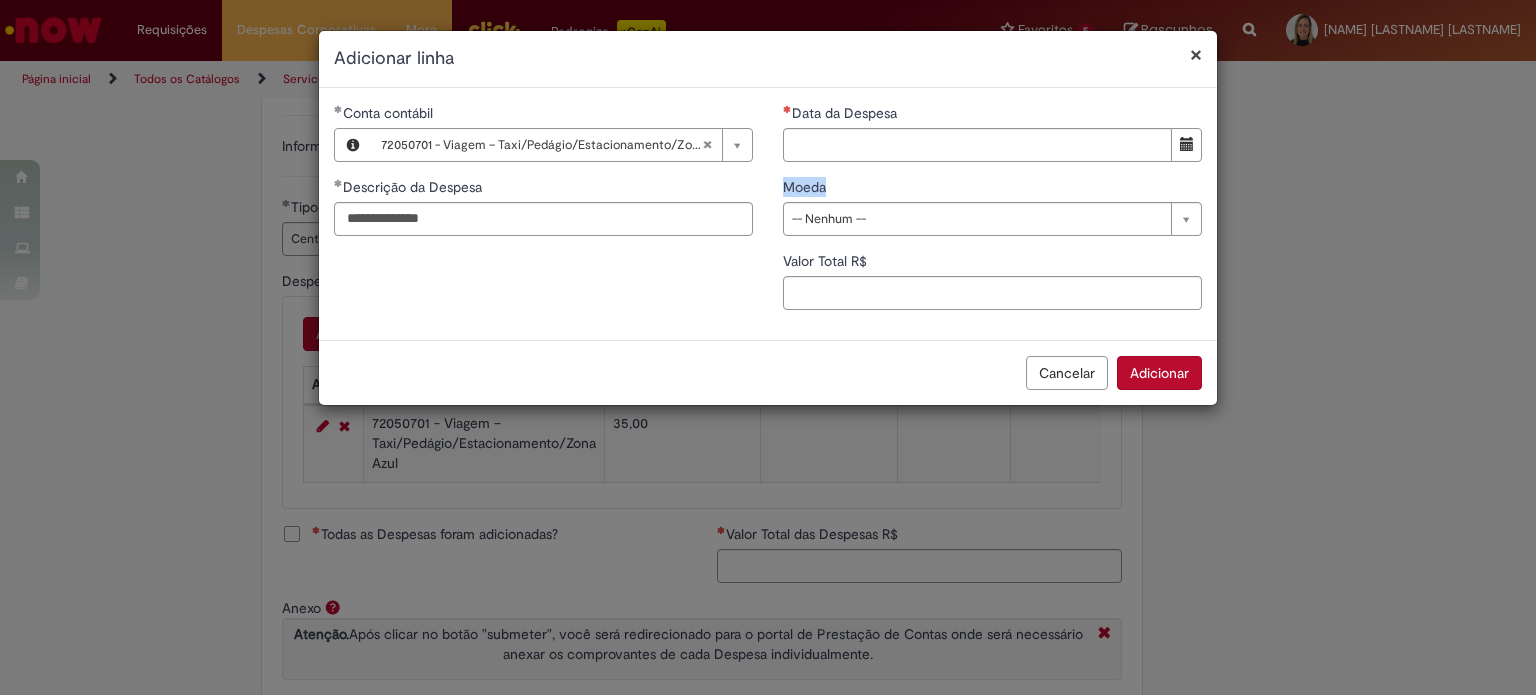 drag, startPoint x: 1168, startPoint y: 169, endPoint x: 1088, endPoint y: 142, distance: 84.4334 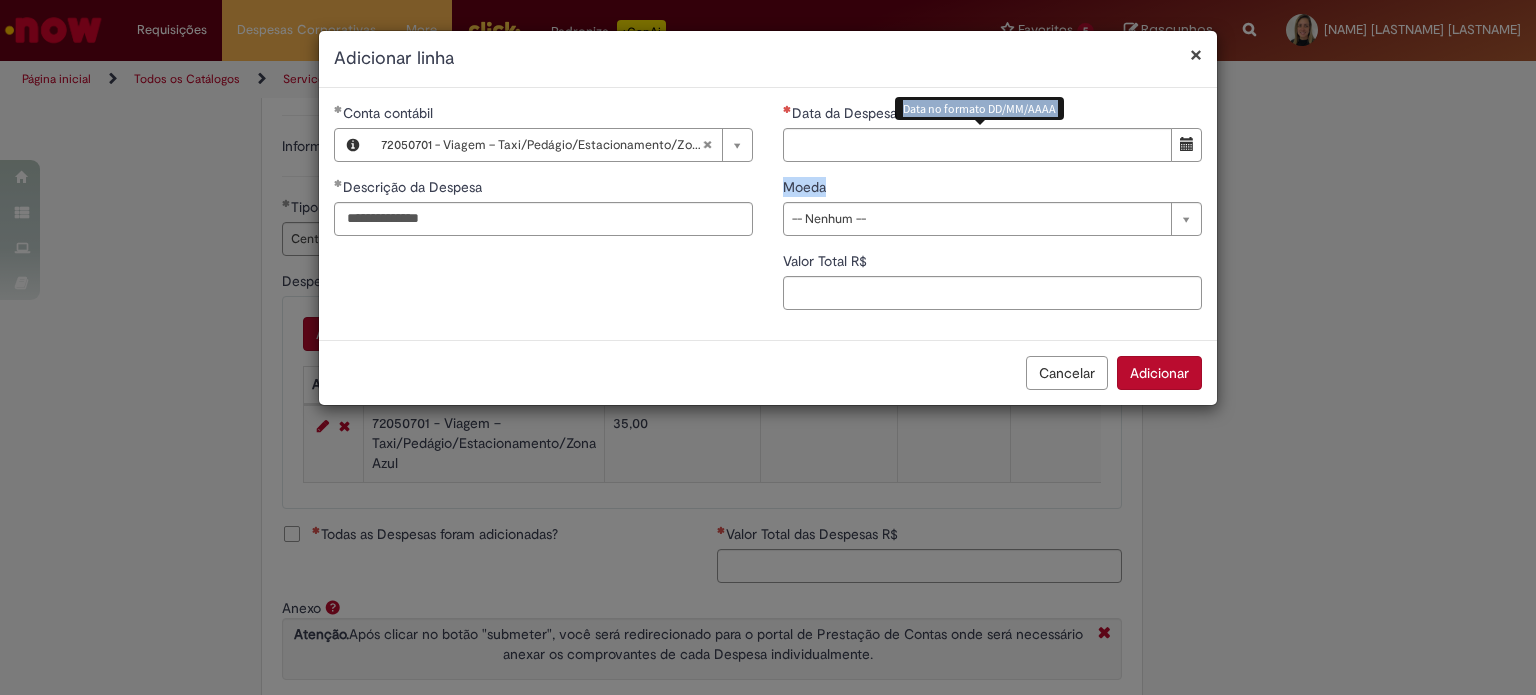click on "Data da Despesa" at bounding box center (977, 145) 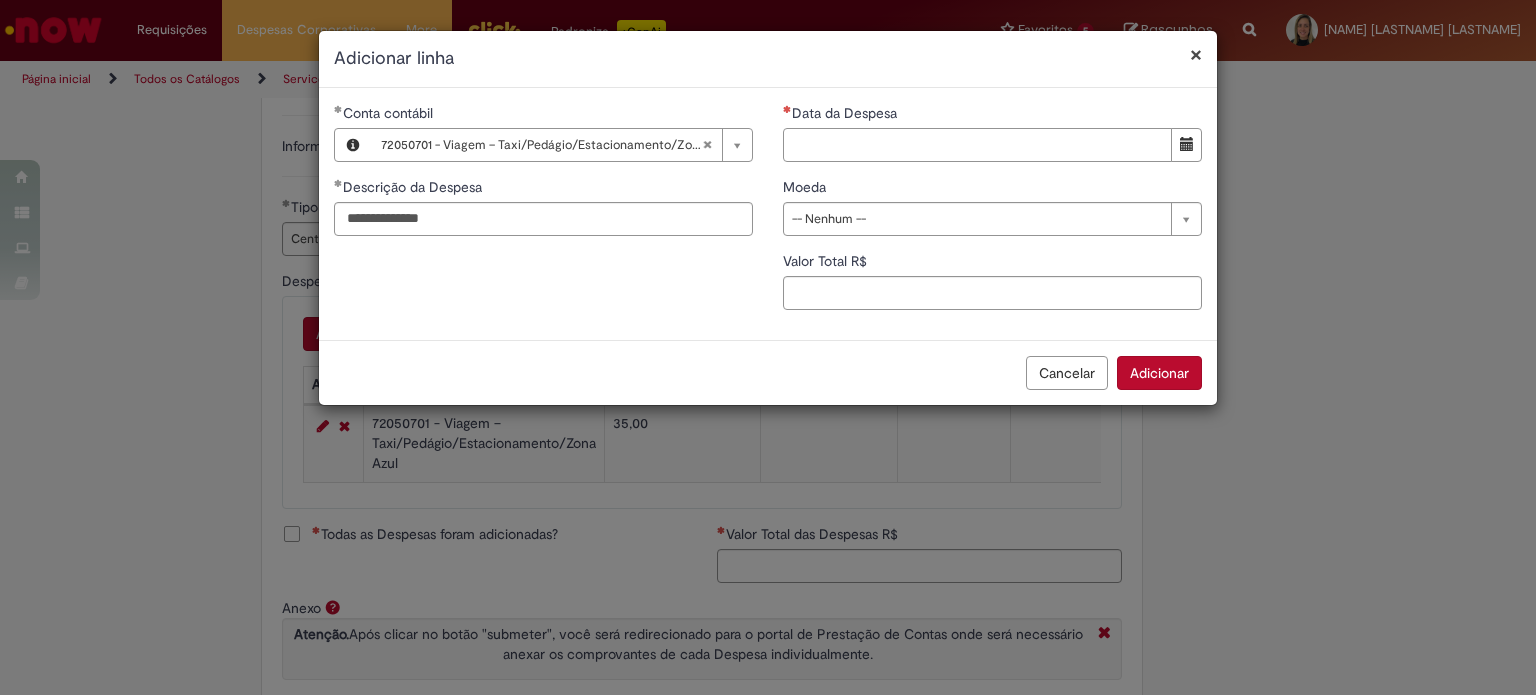 click on "Data da Despesa" at bounding box center (977, 145) 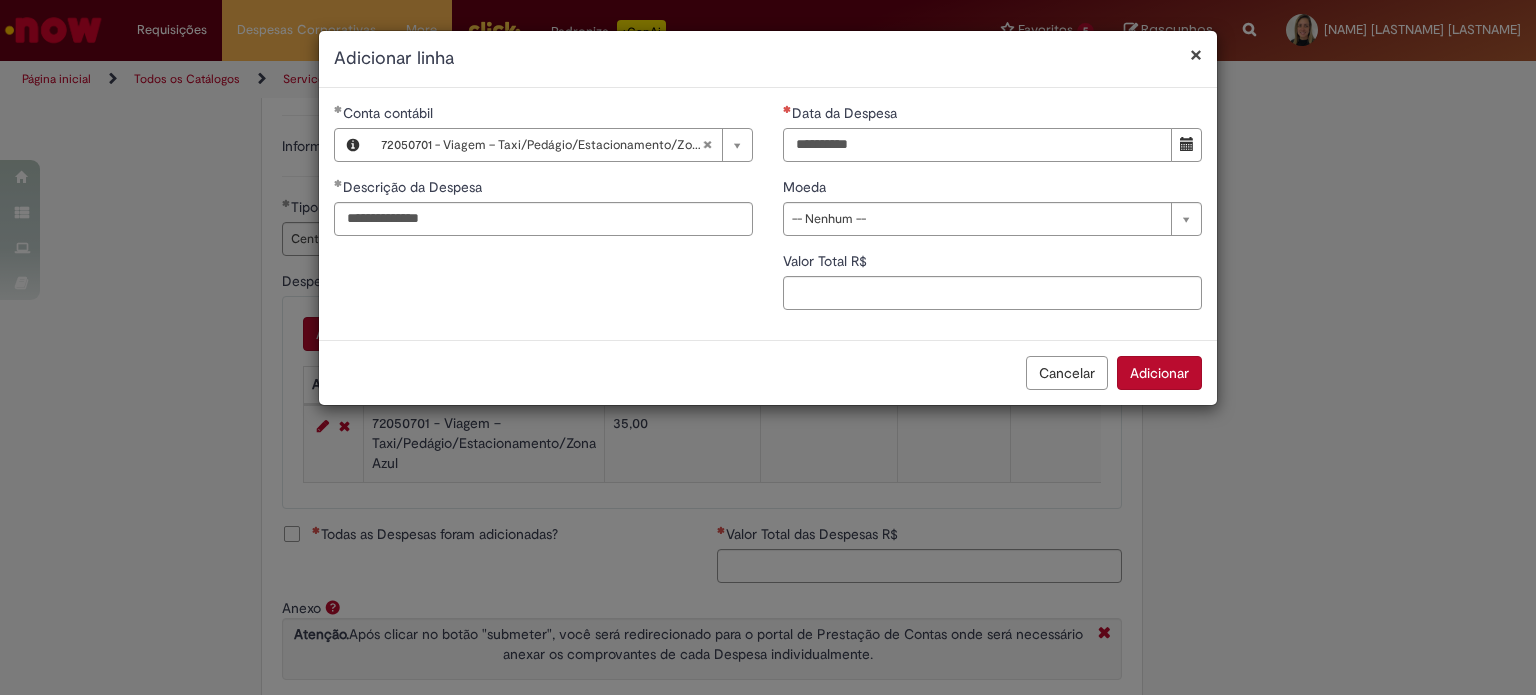 type on "**********" 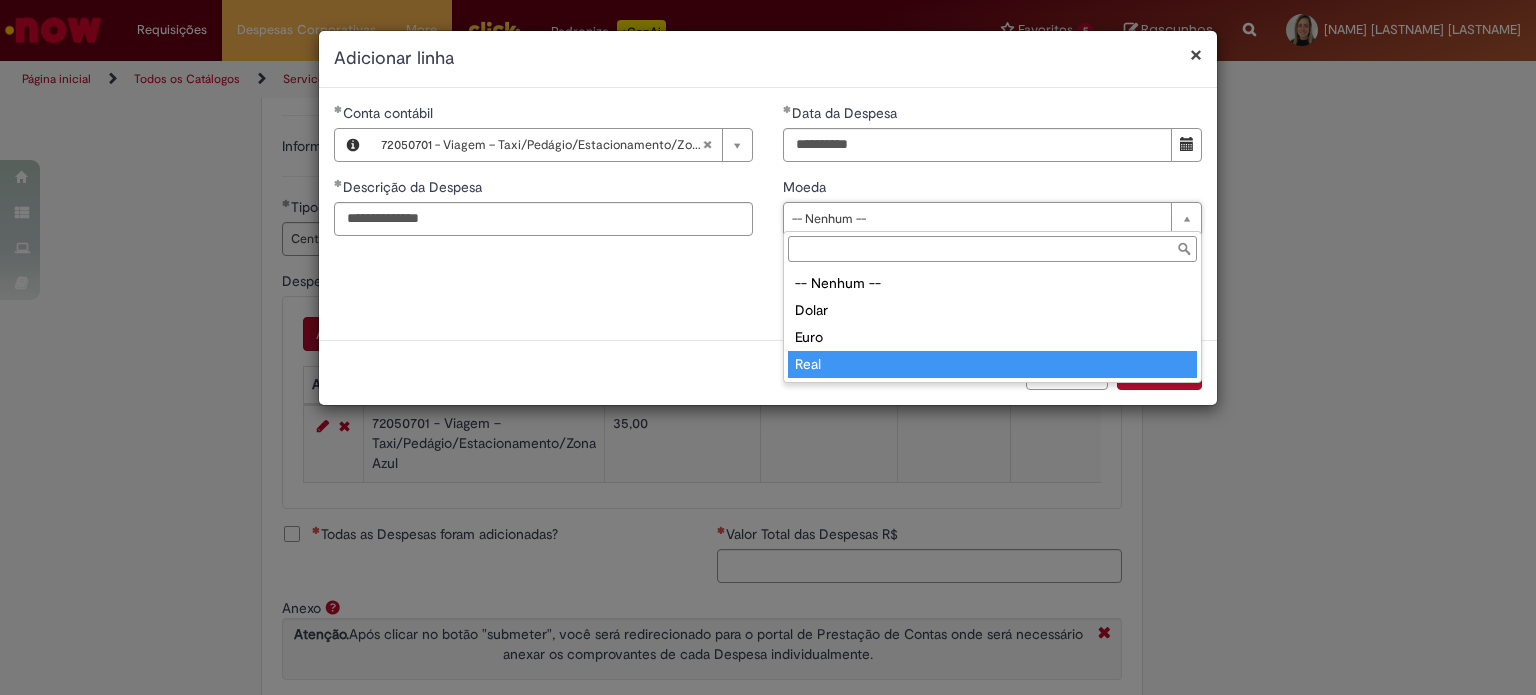 type on "****" 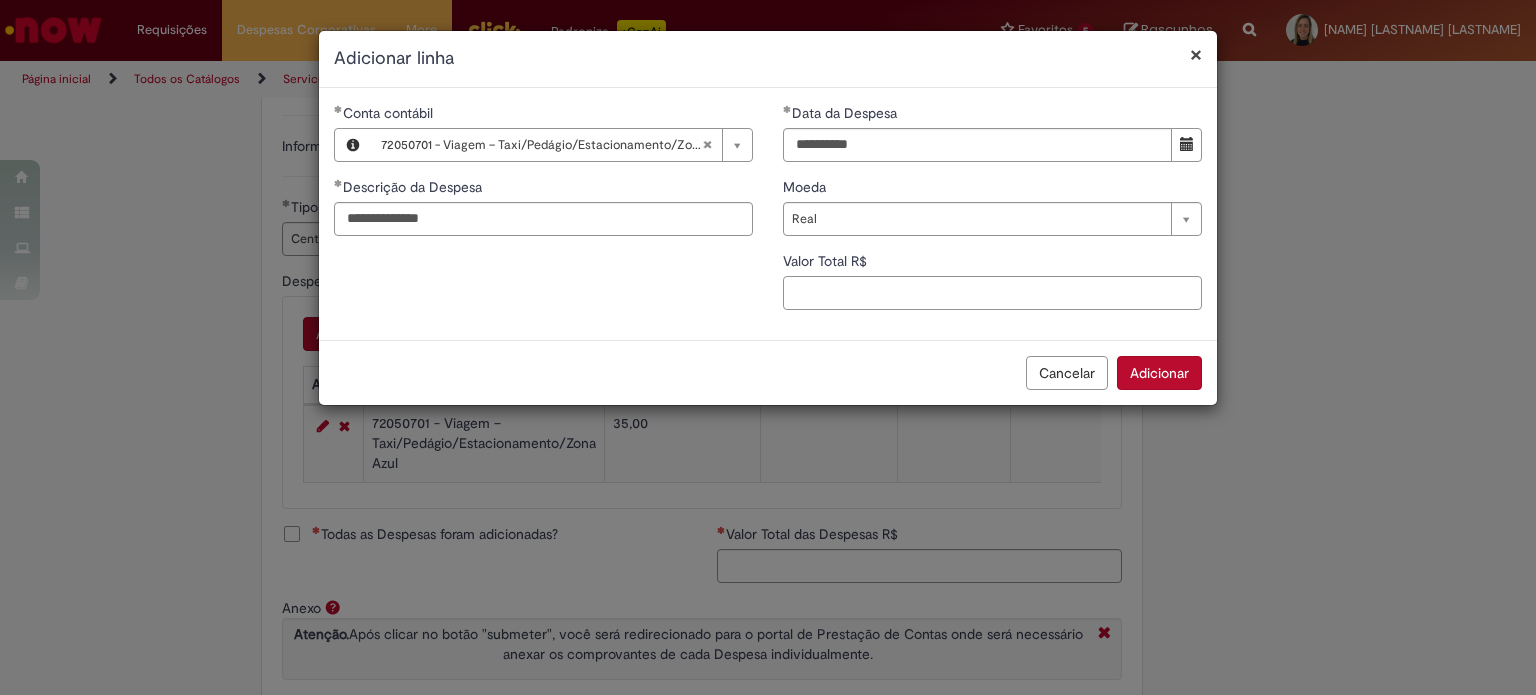 click on "Valor Total R$" at bounding box center (992, 293) 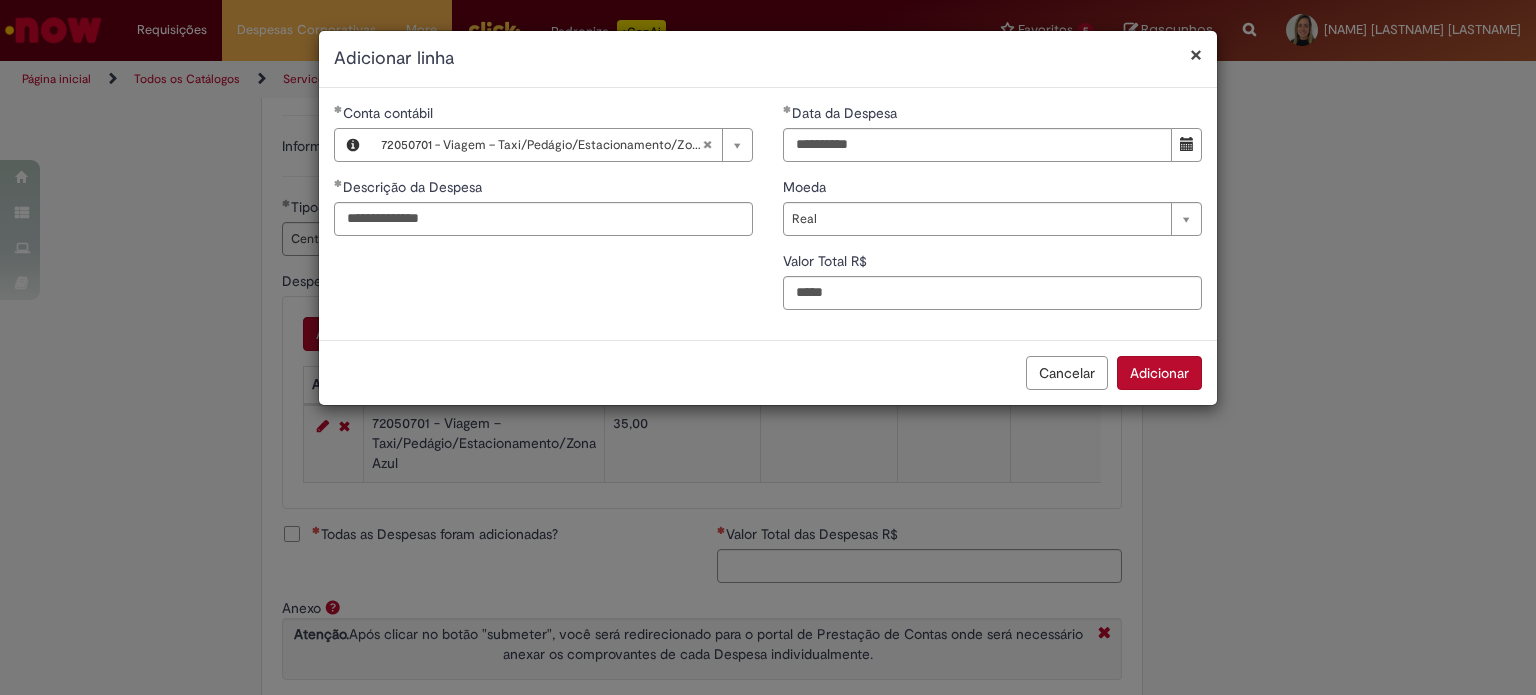 type on "**" 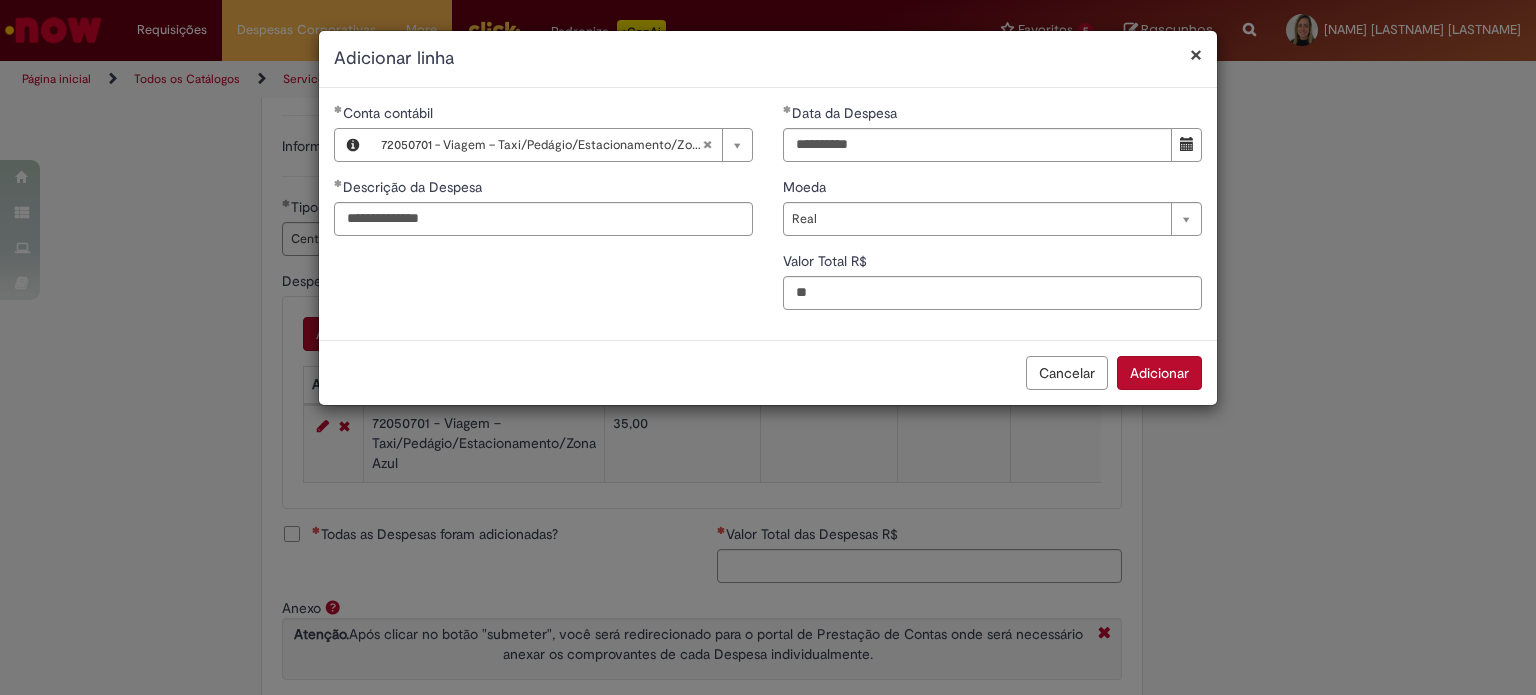 click on "Adicionar" at bounding box center (1159, 373) 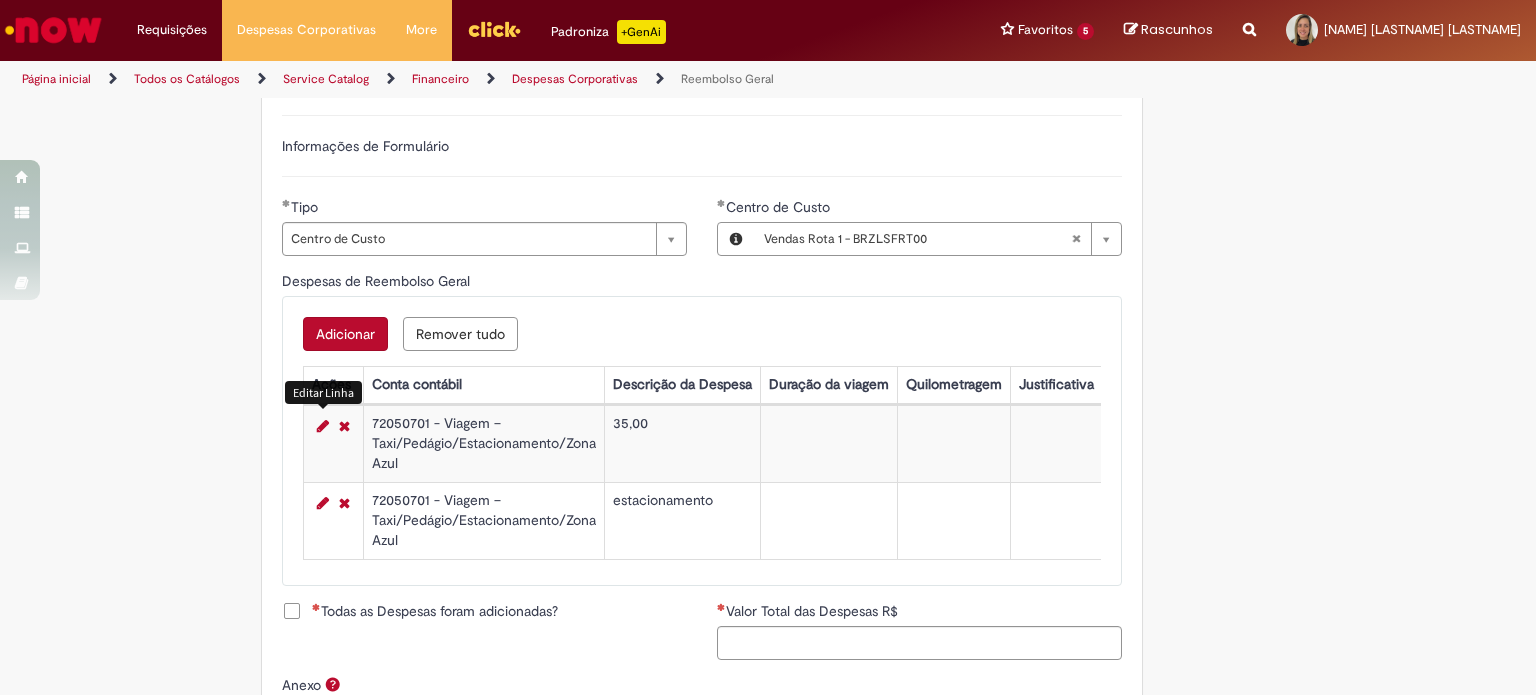 click at bounding box center (323, 426) 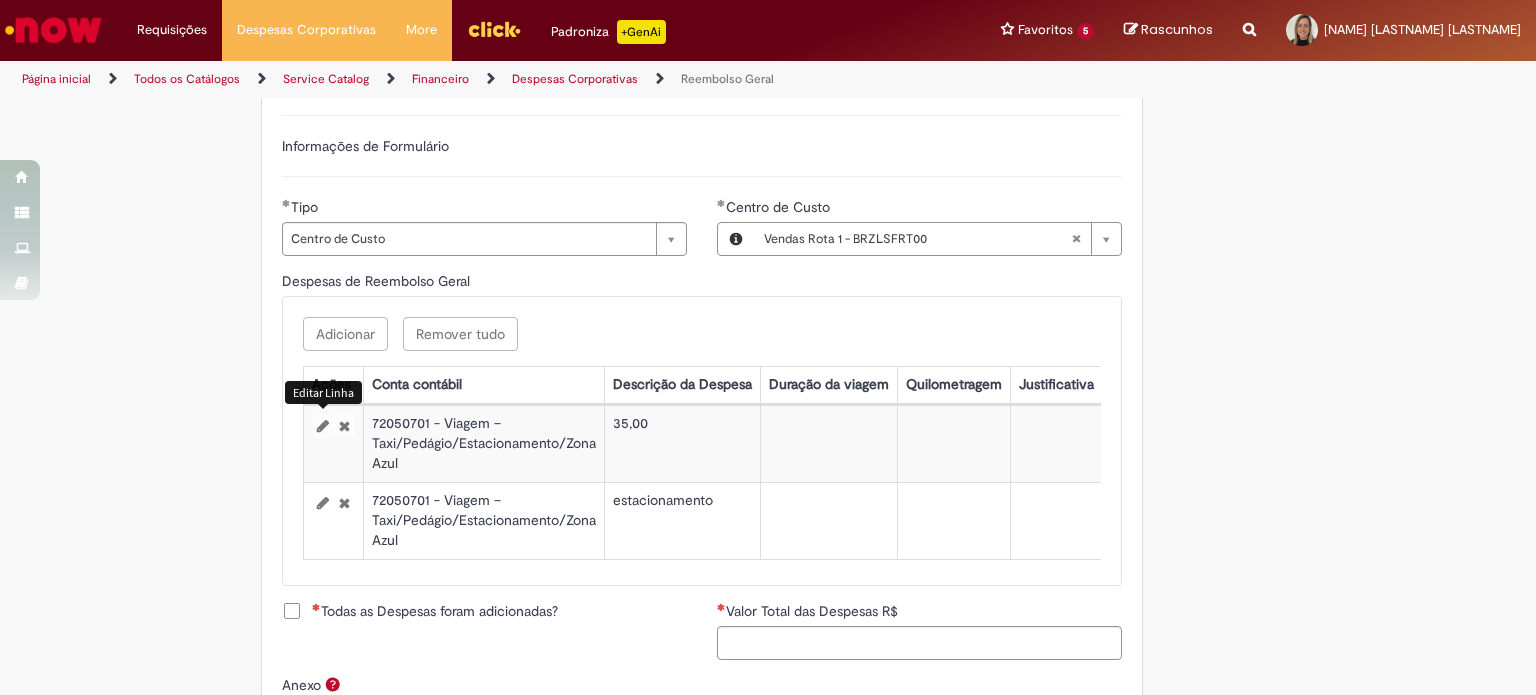 select on "****" 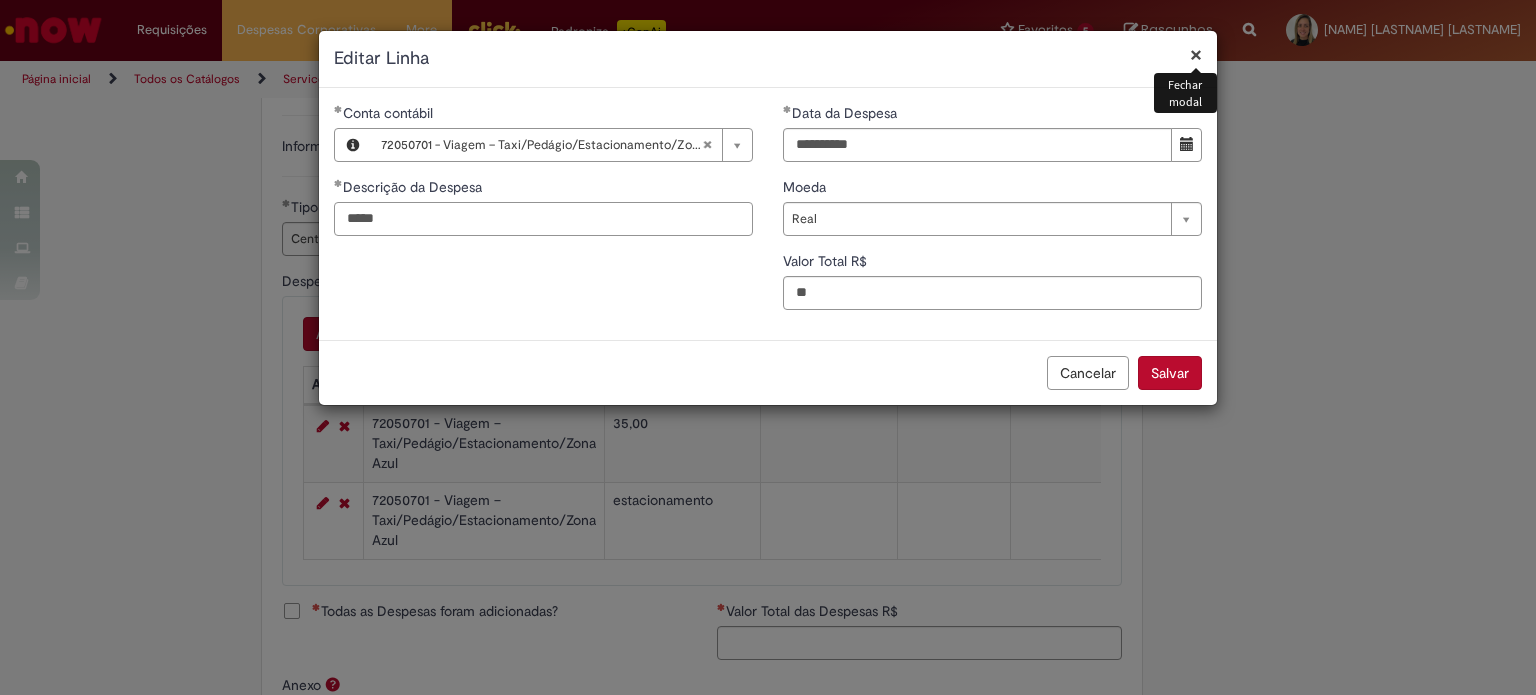 click on "*****" at bounding box center [543, 219] 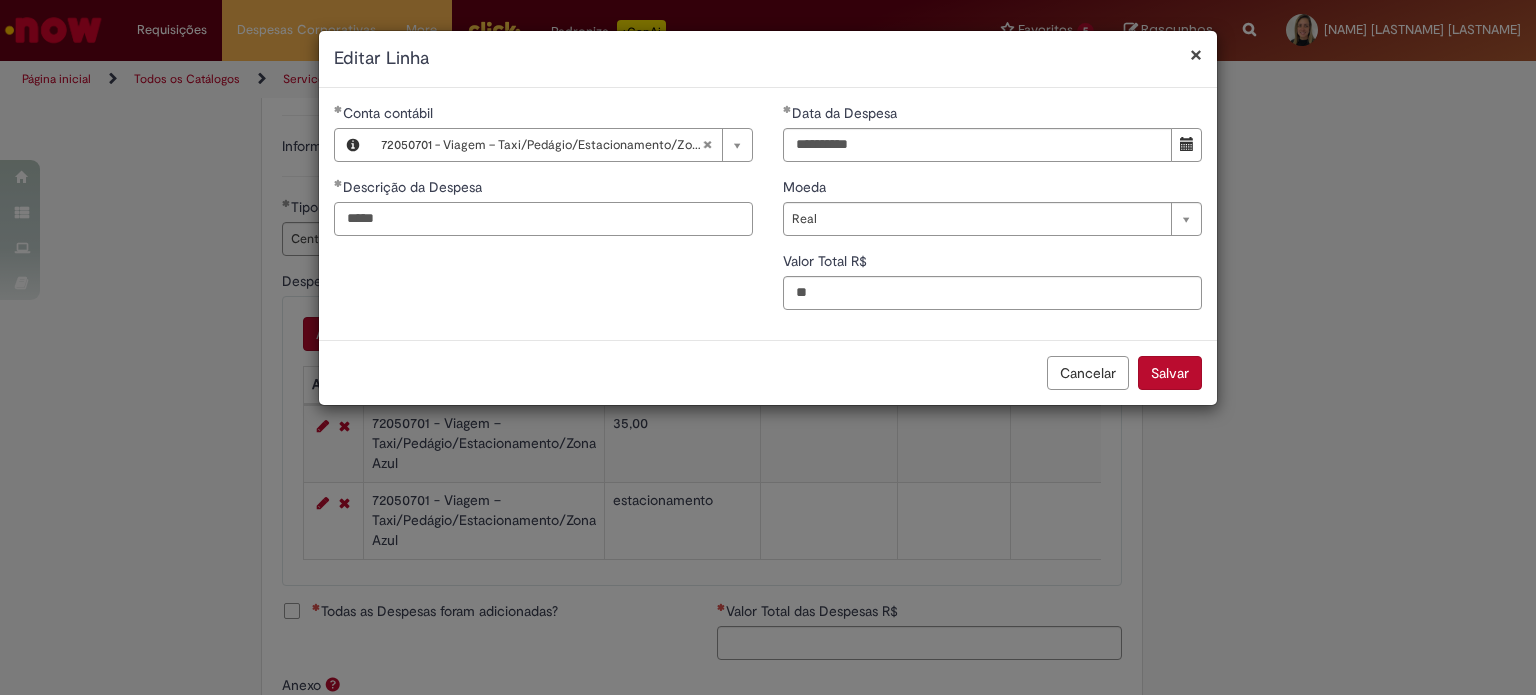 click on "*****" at bounding box center (543, 219) 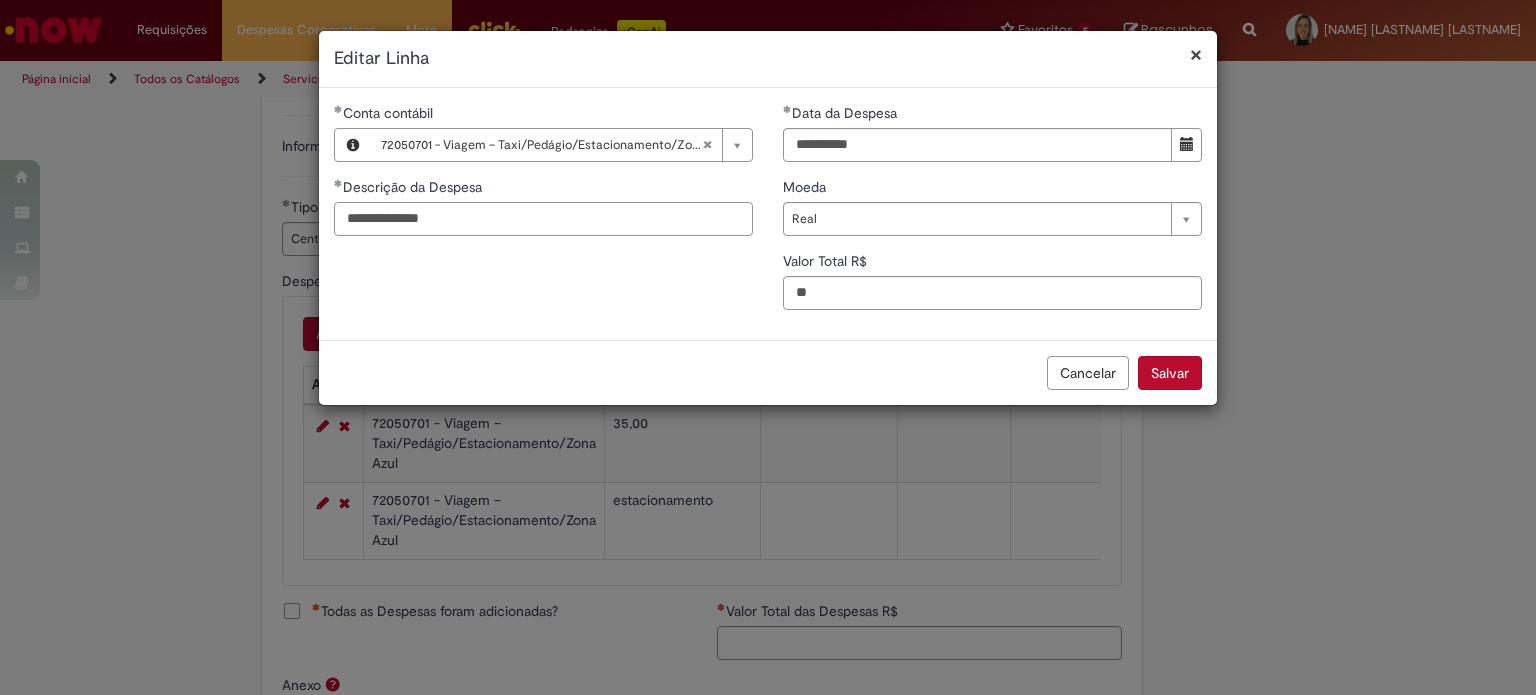 type on "**********" 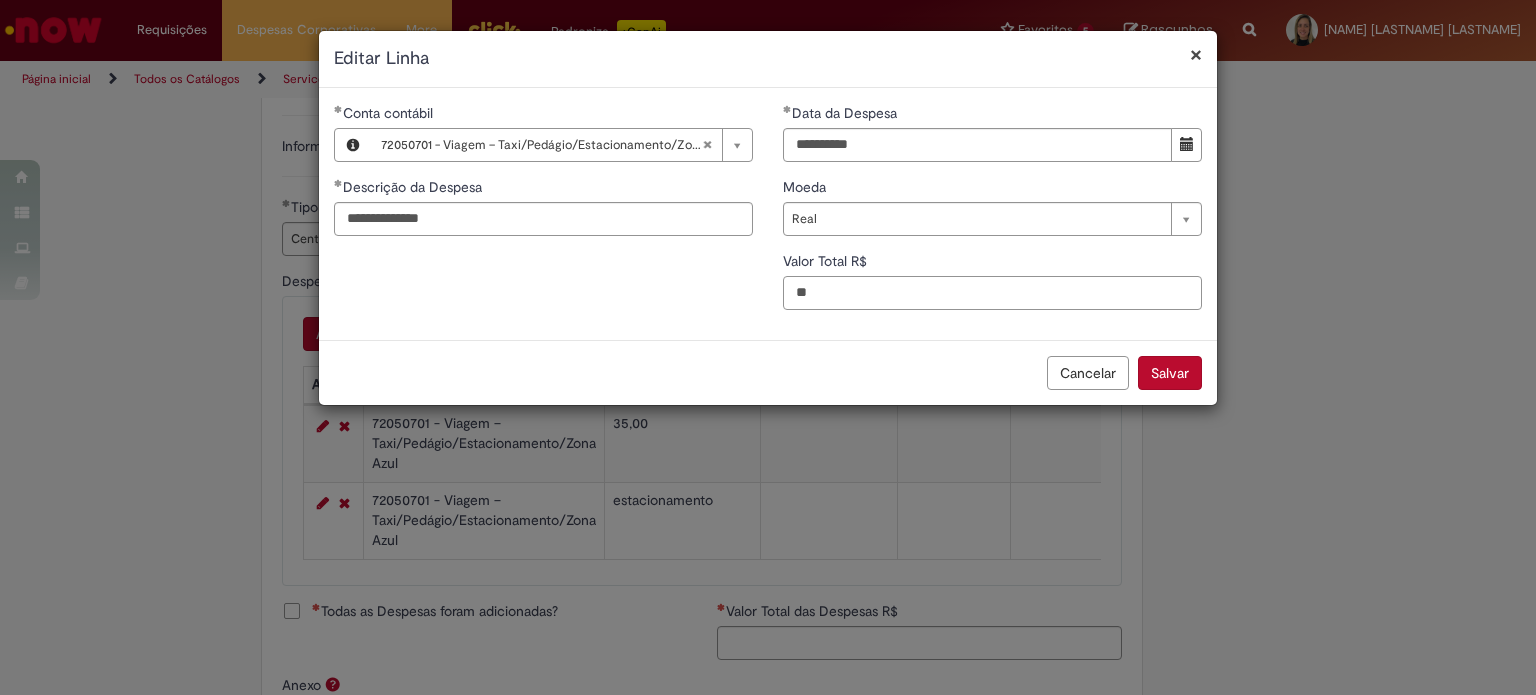 click on "**" at bounding box center (992, 293) 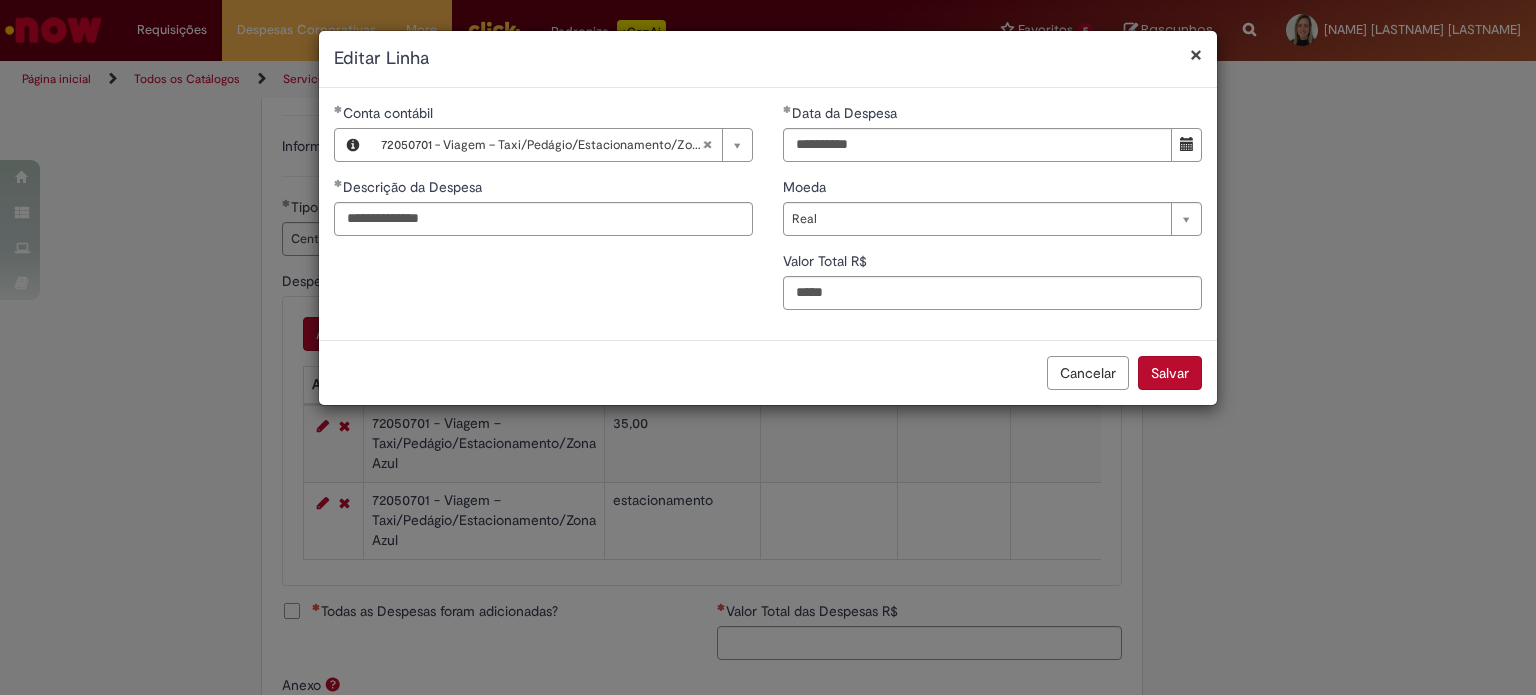 type on "**" 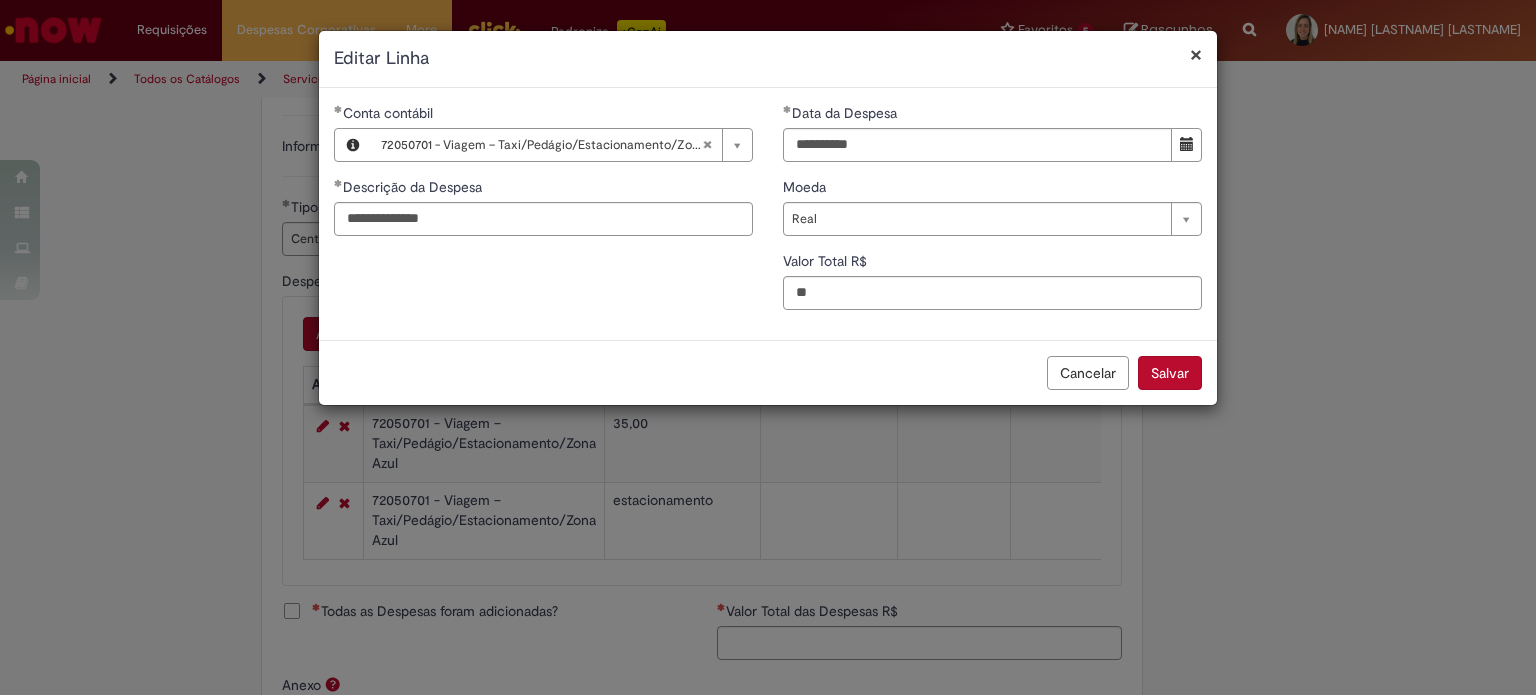 click on "Salvar" at bounding box center [1170, 373] 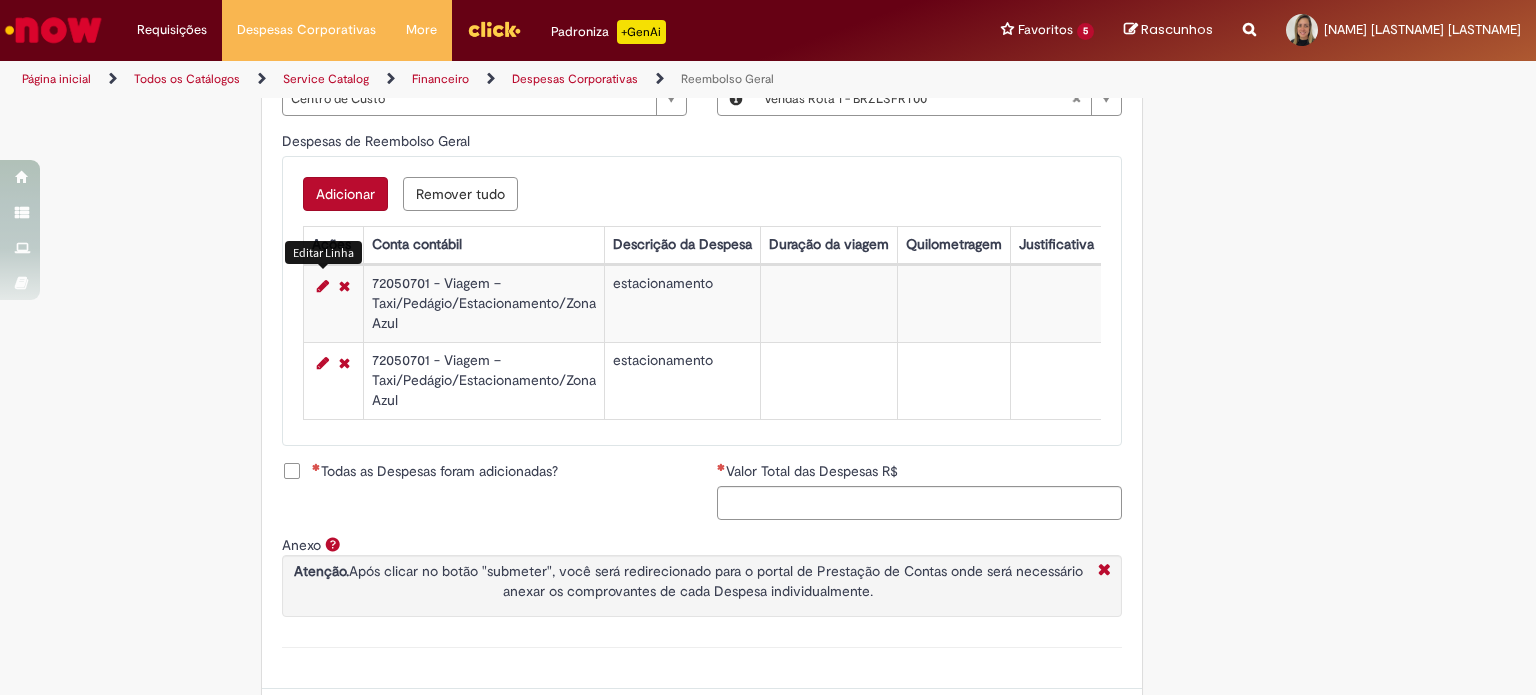 scroll, scrollTop: 812, scrollLeft: 0, axis: vertical 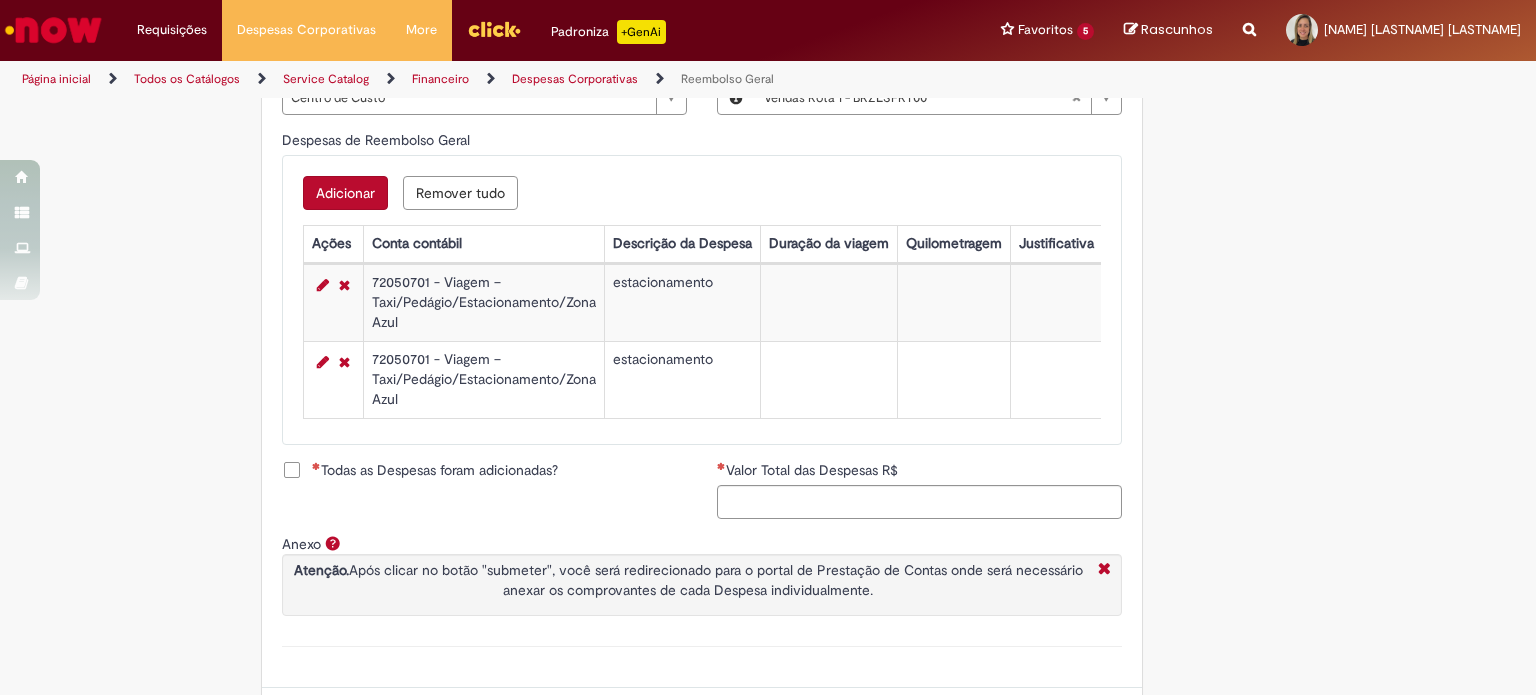 click on "Adicionar" at bounding box center (345, 193) 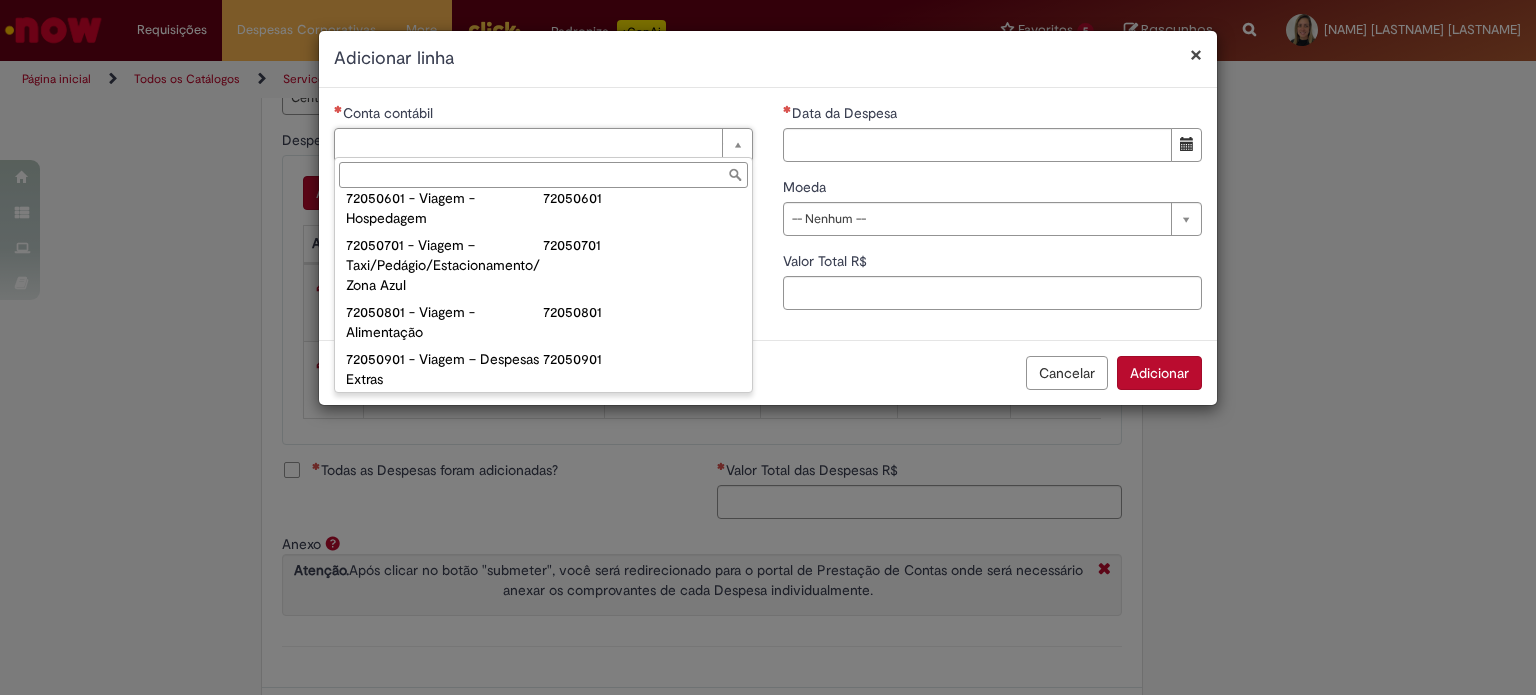 scroll, scrollTop: 1140, scrollLeft: 0, axis: vertical 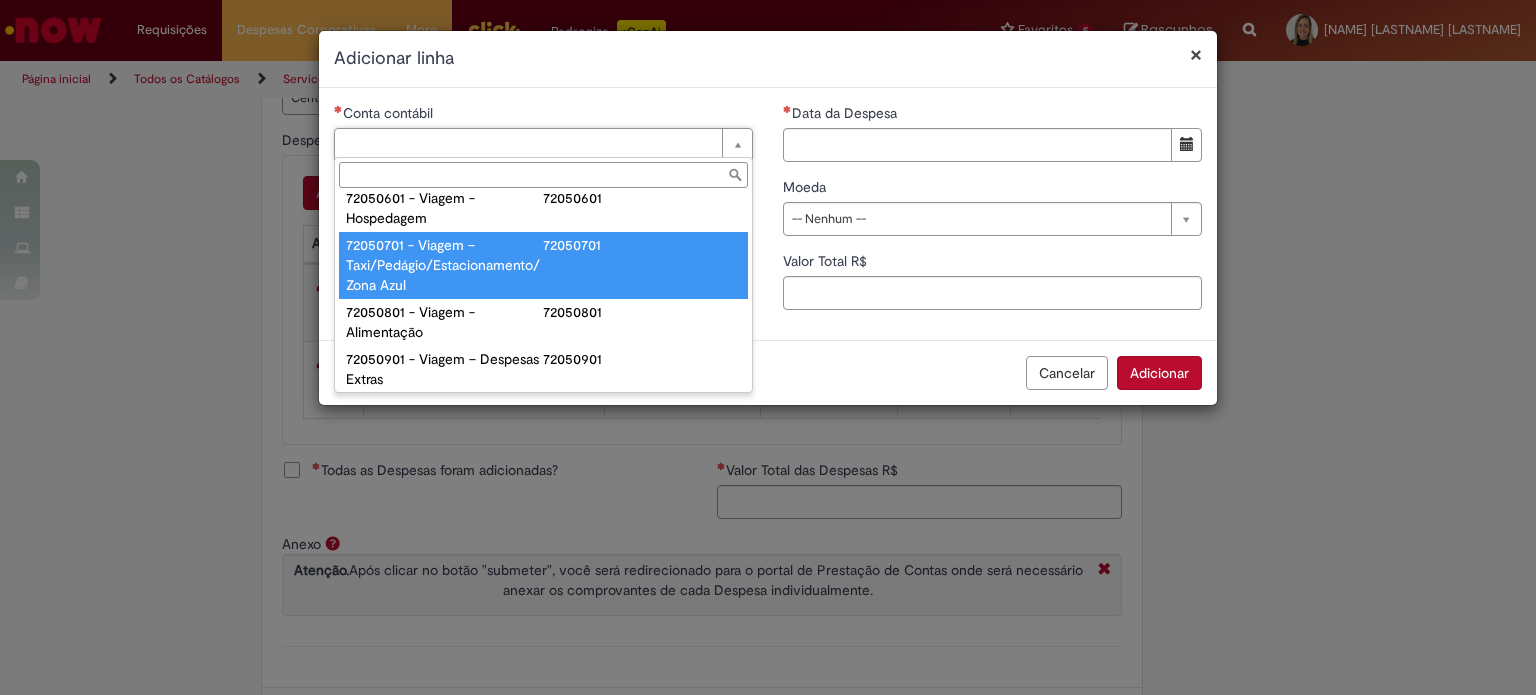 type on "**********" 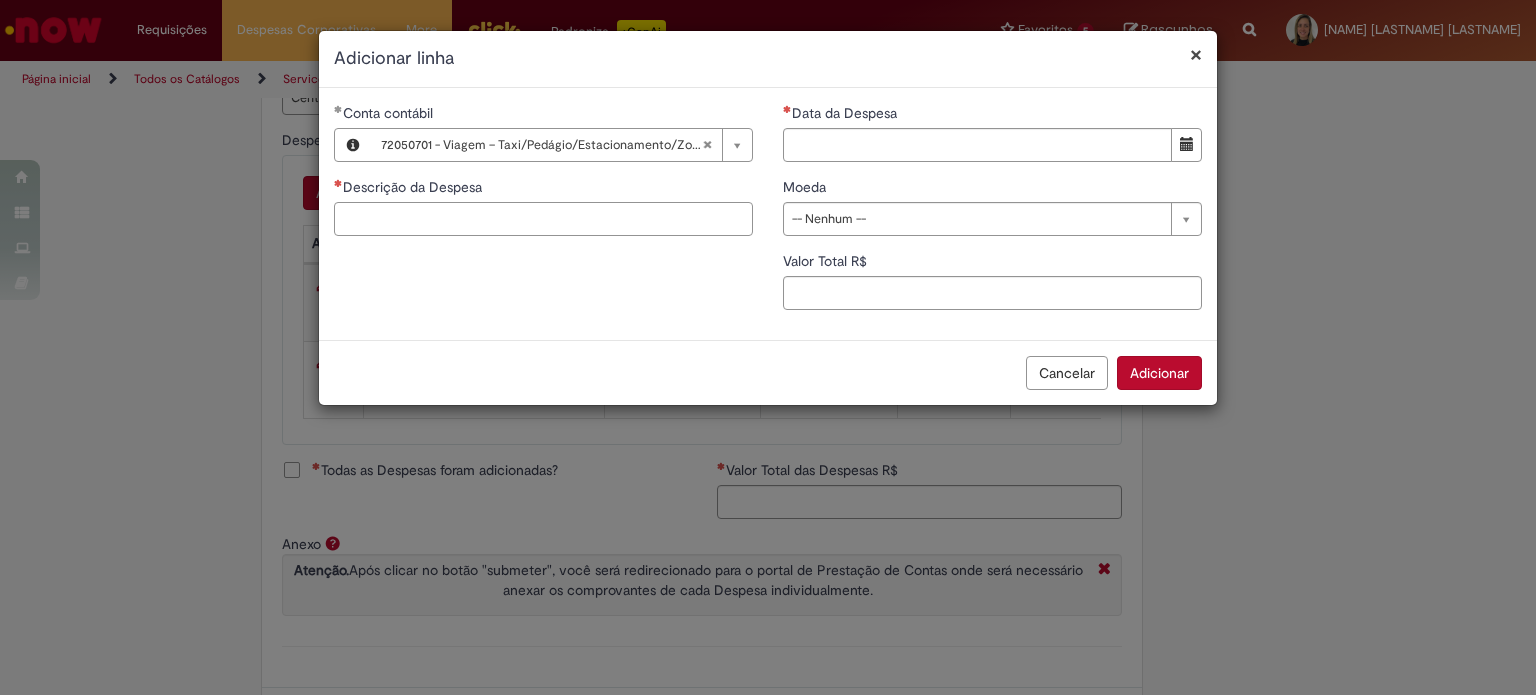 click on "Descrição da Despesa" at bounding box center [543, 219] 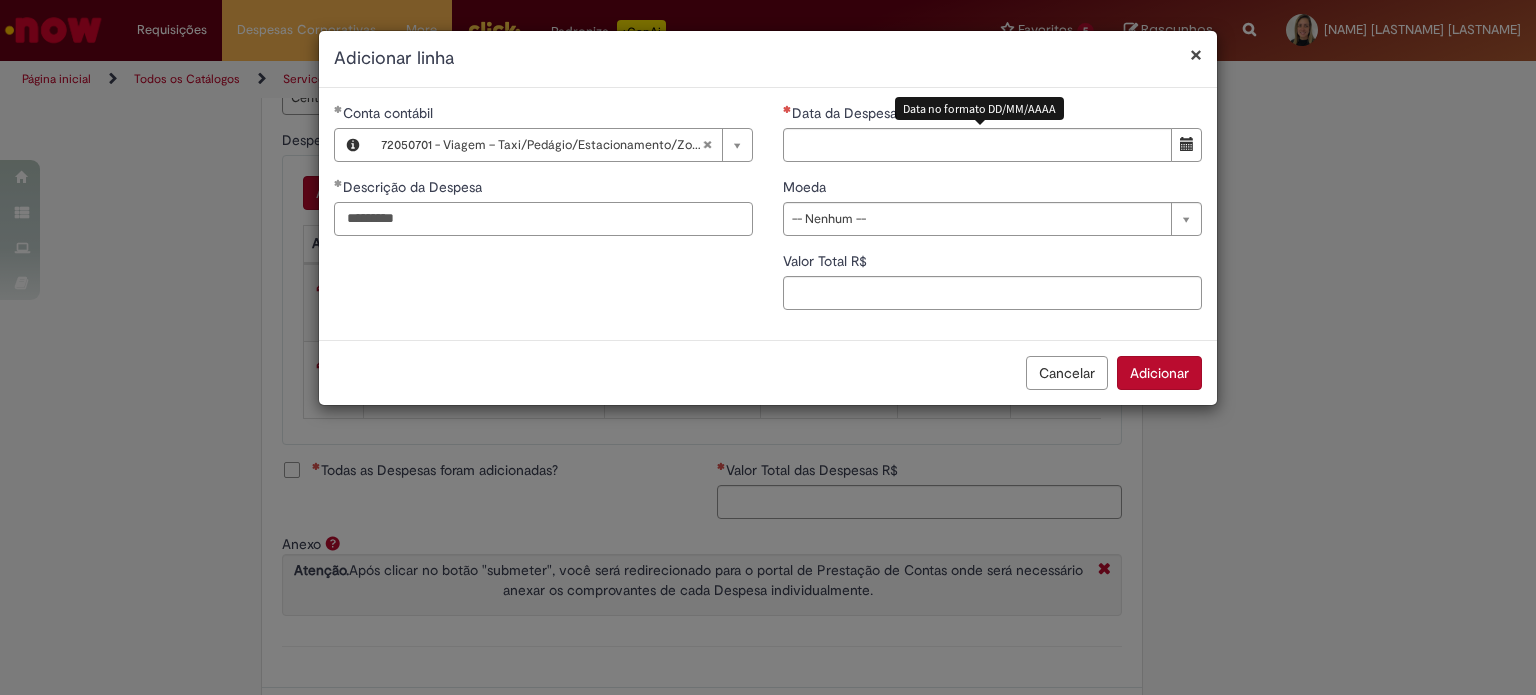 type on "*********" 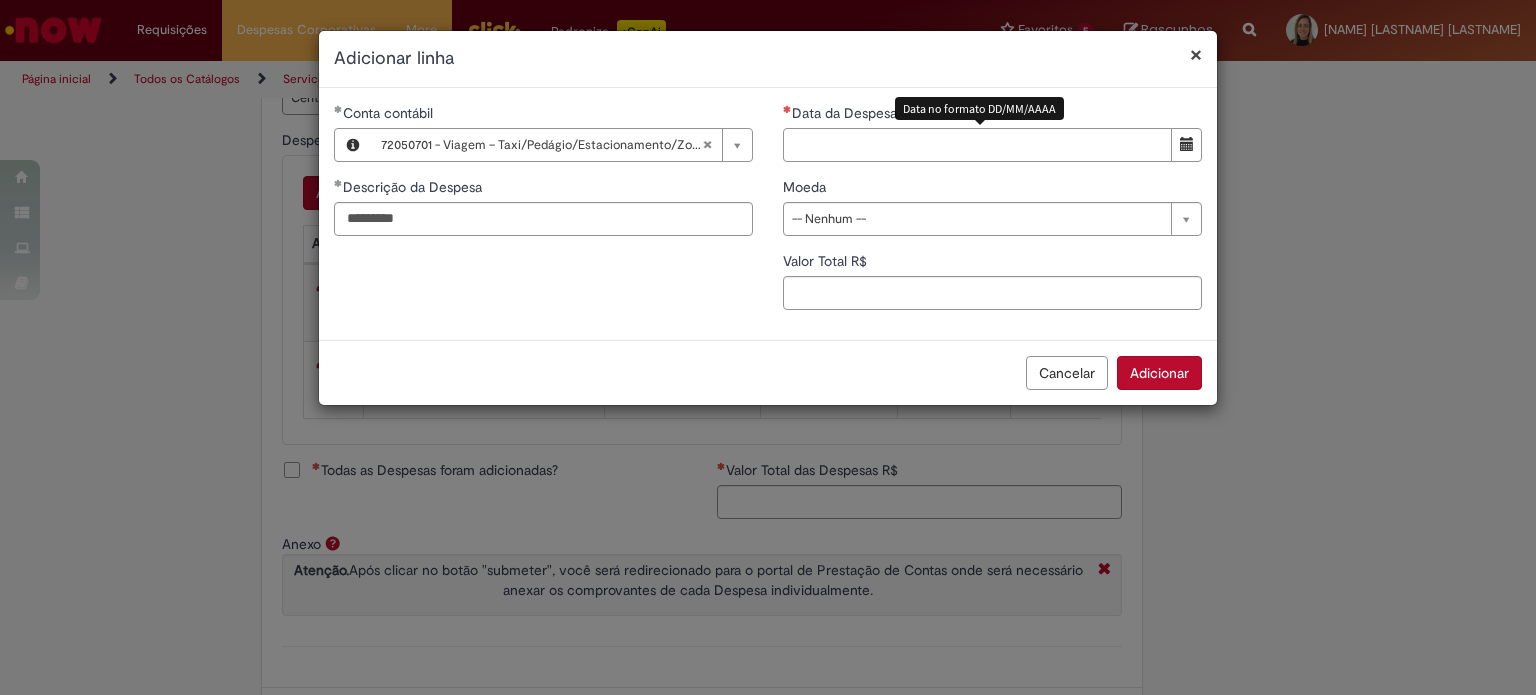 click on "Data da Despesa" at bounding box center [977, 145] 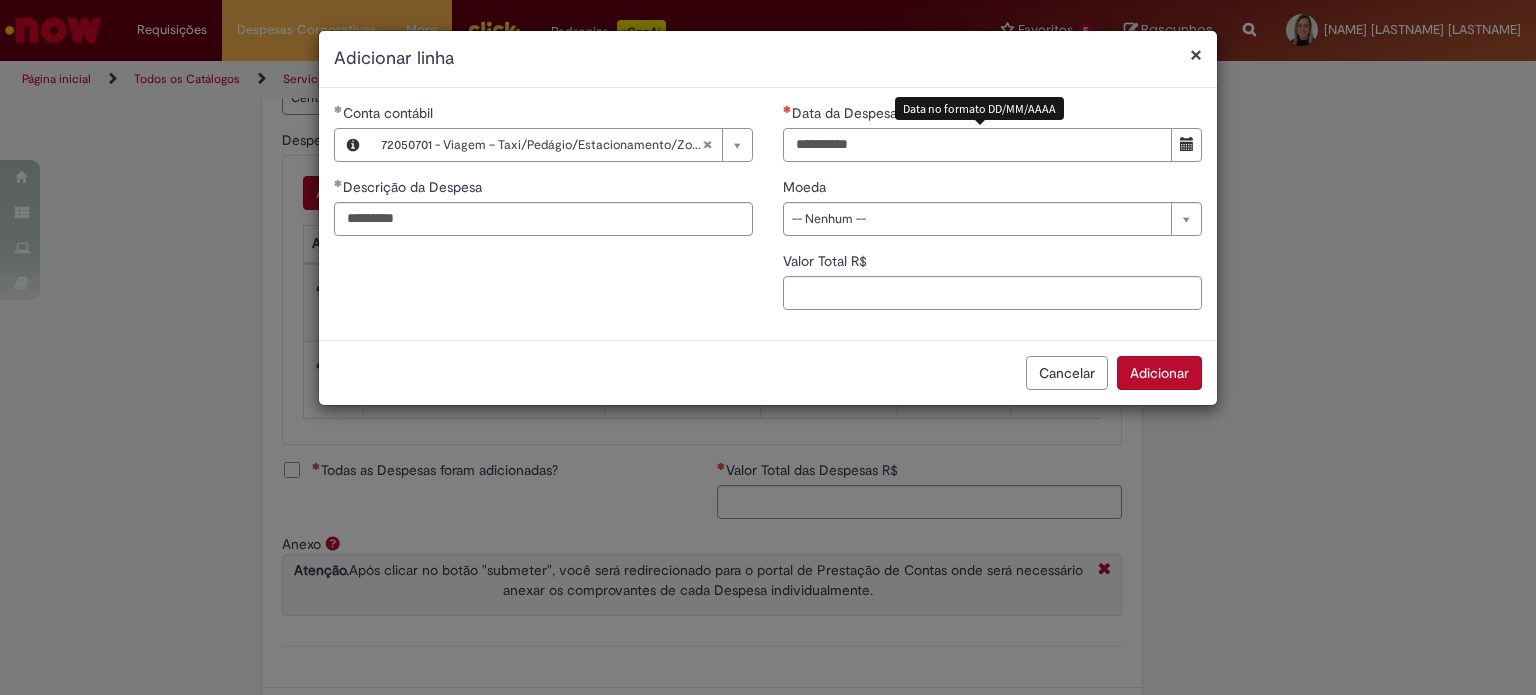 type on "**********" 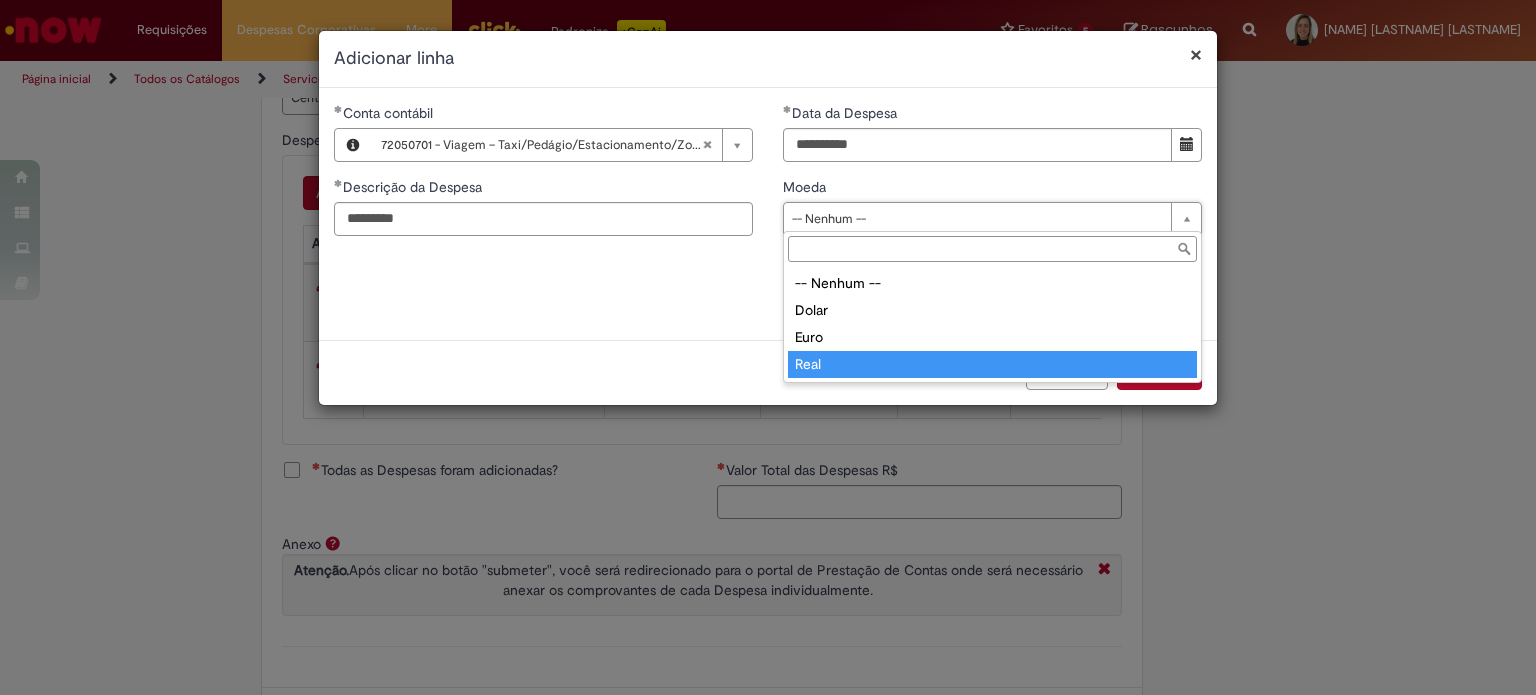 type on "****" 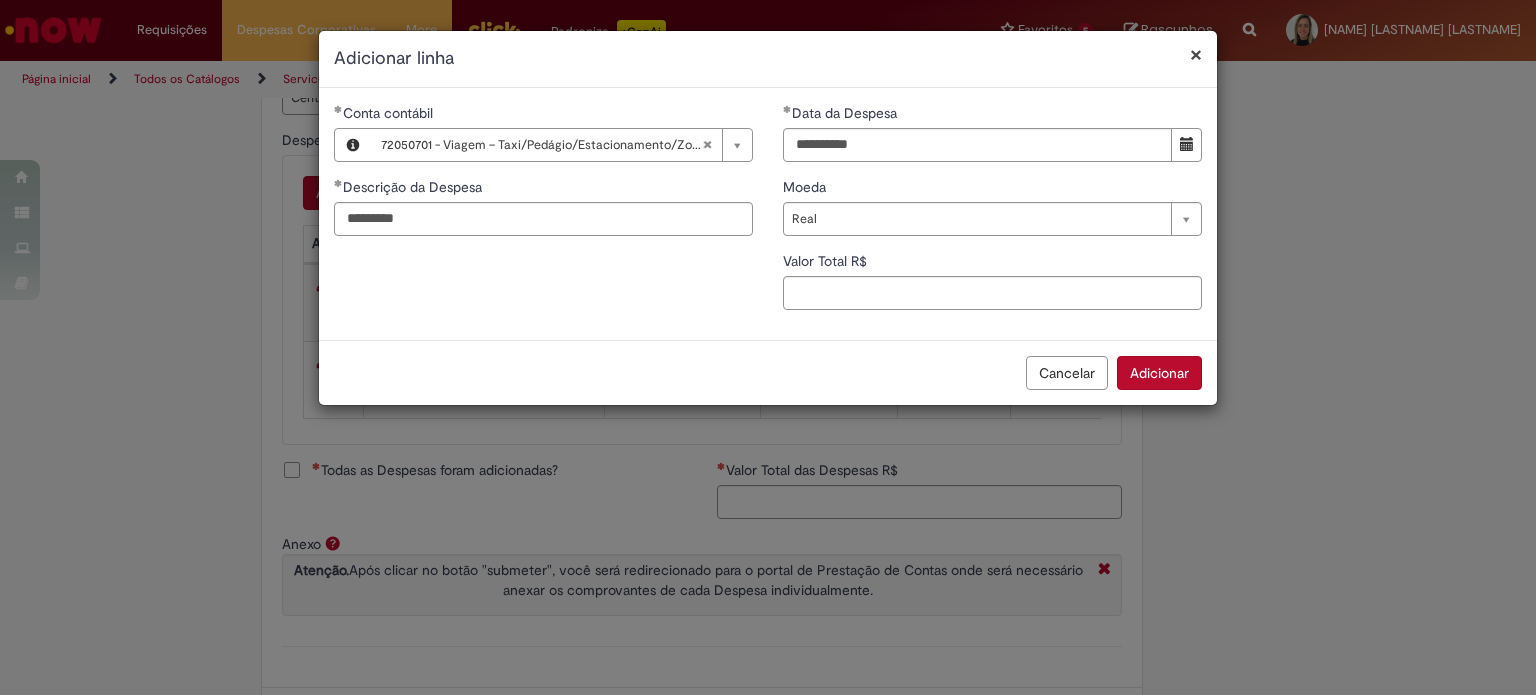 drag, startPoint x: 804, startPoint y: 318, endPoint x: 804, endPoint y: 305, distance: 13 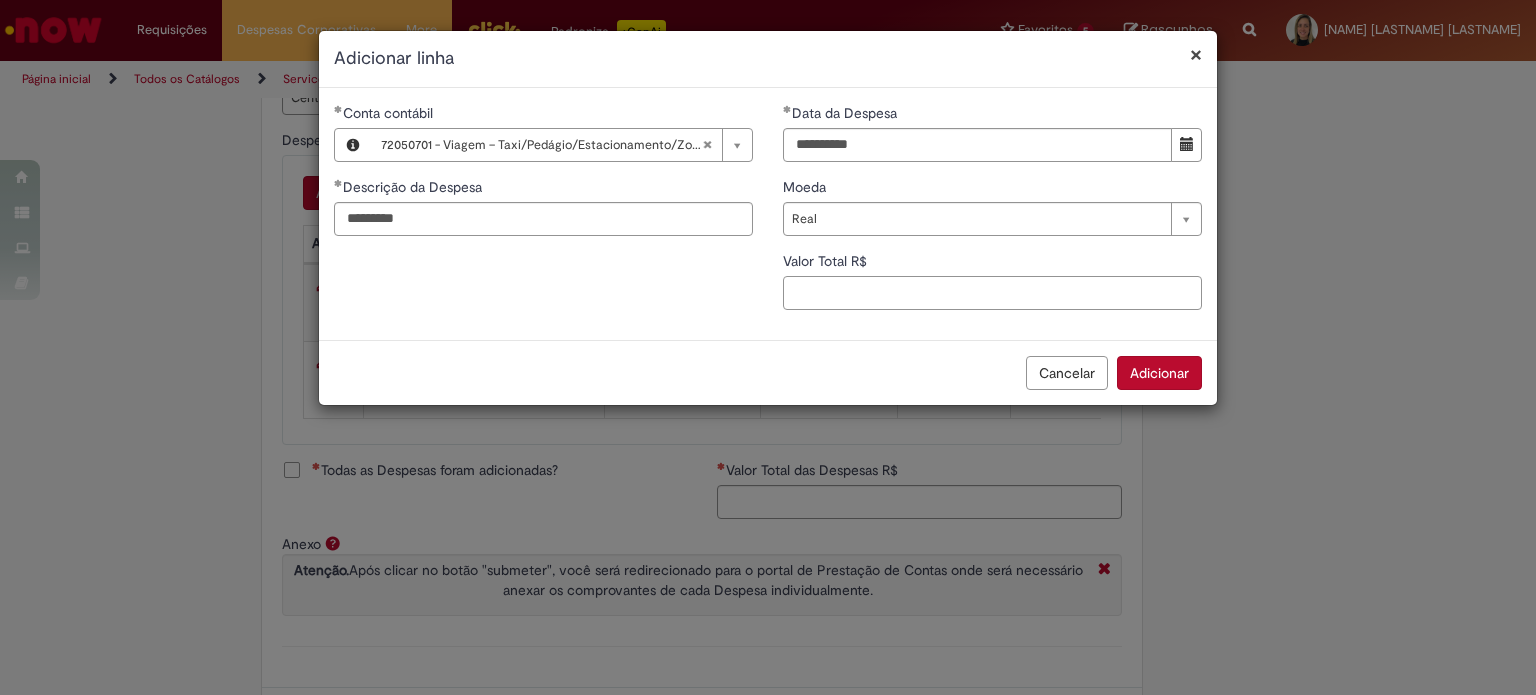click on "Valor Total R$" at bounding box center [992, 293] 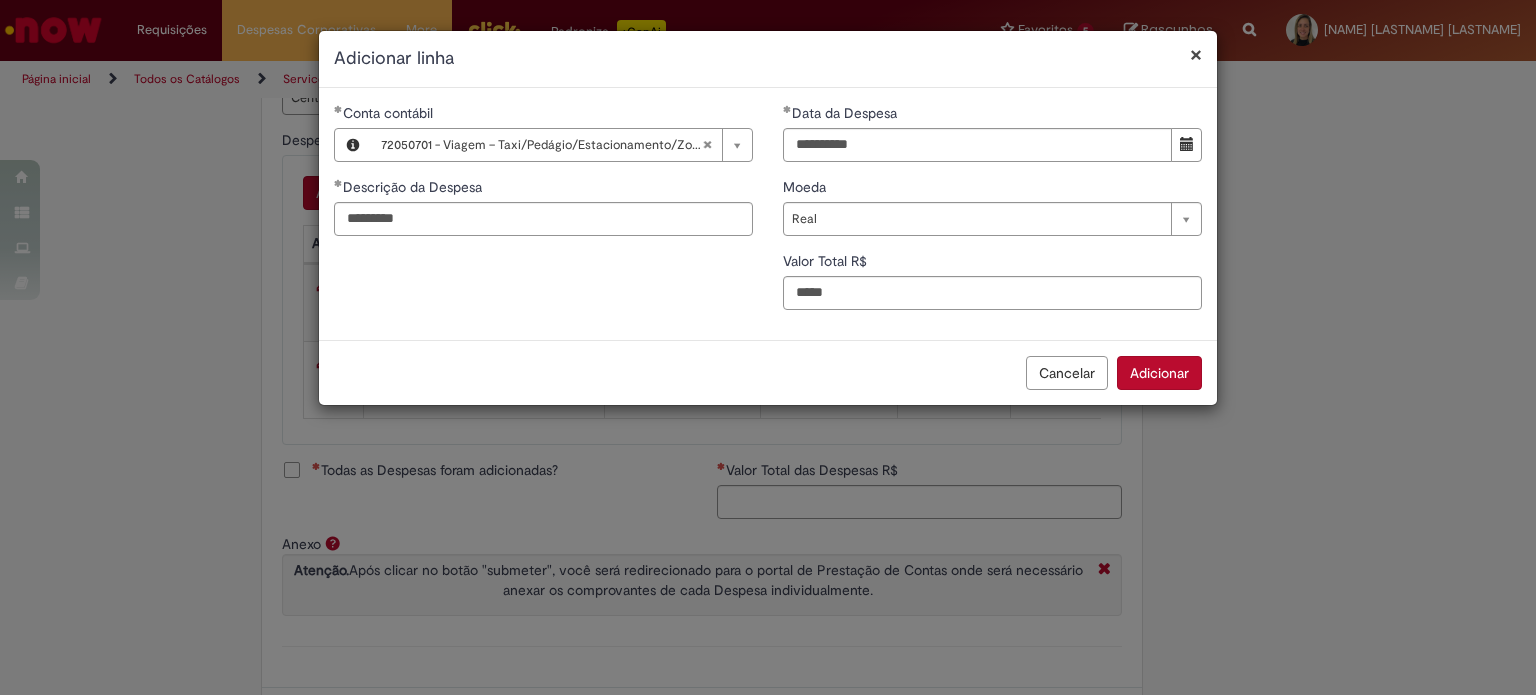 type on "*****" 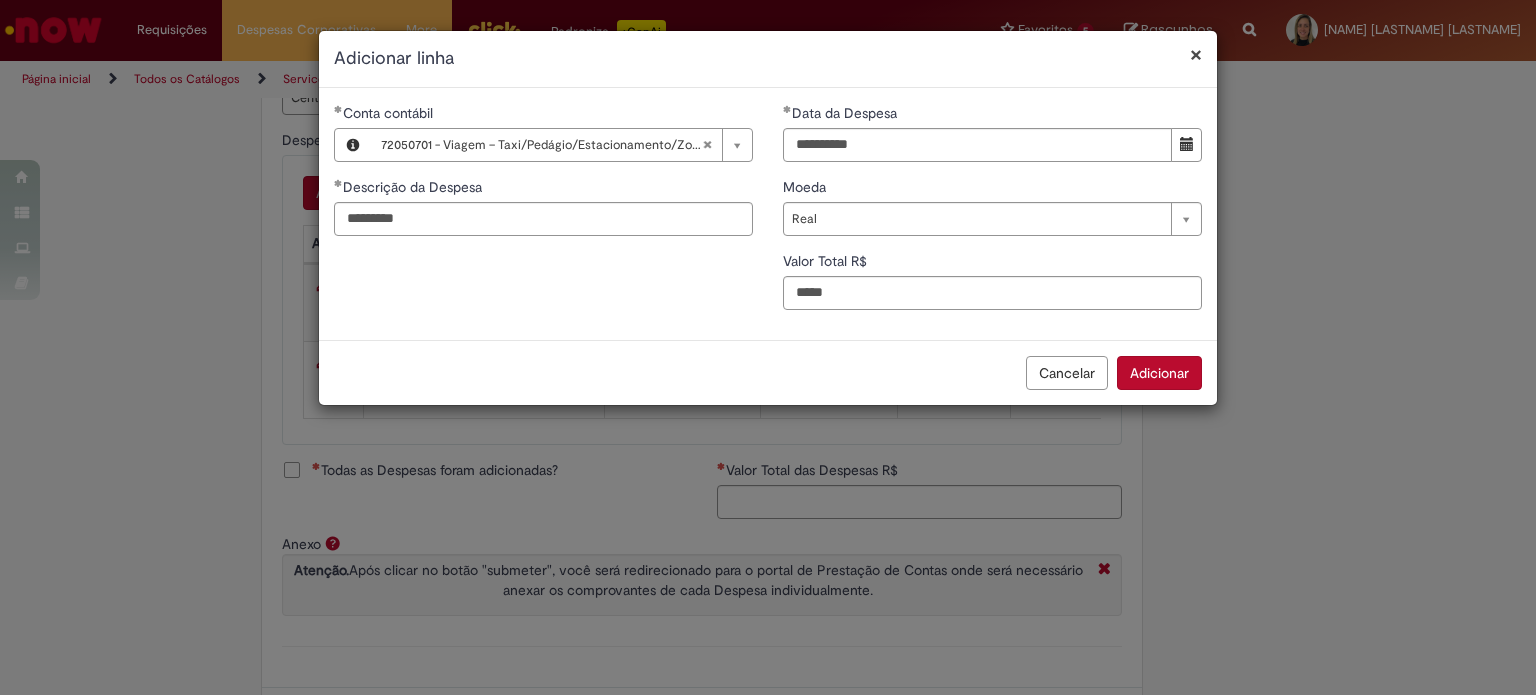 click on "Adicionar" at bounding box center [1159, 373] 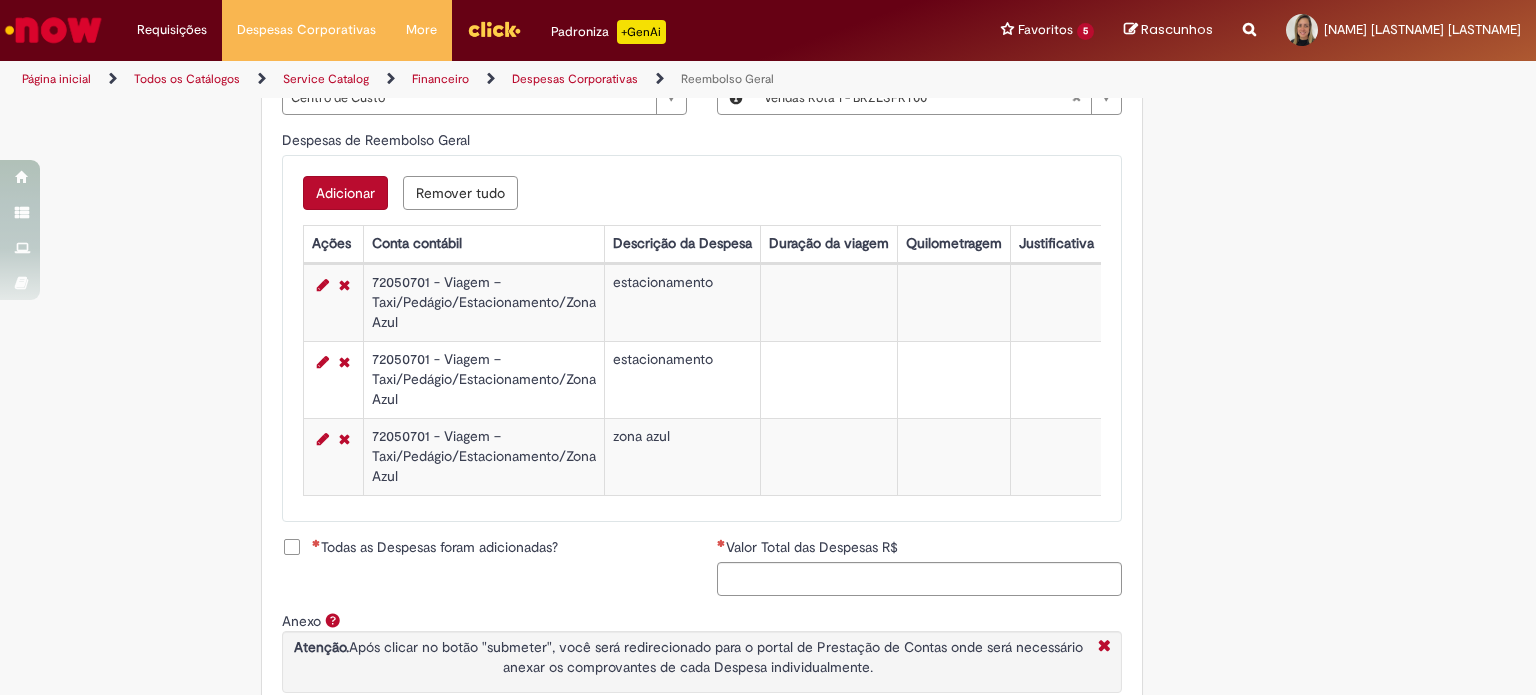 click on "Adicionar" at bounding box center [345, 193] 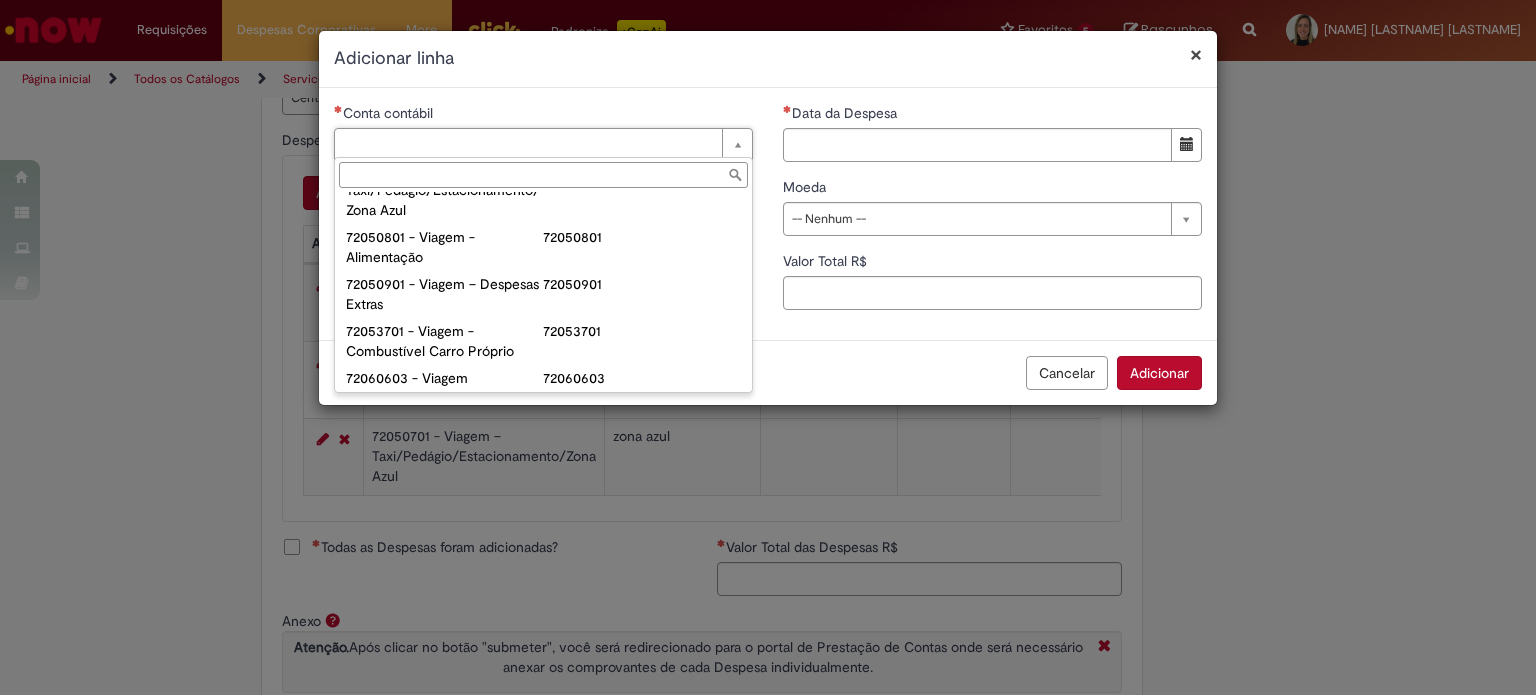 scroll, scrollTop: 1216, scrollLeft: 0, axis: vertical 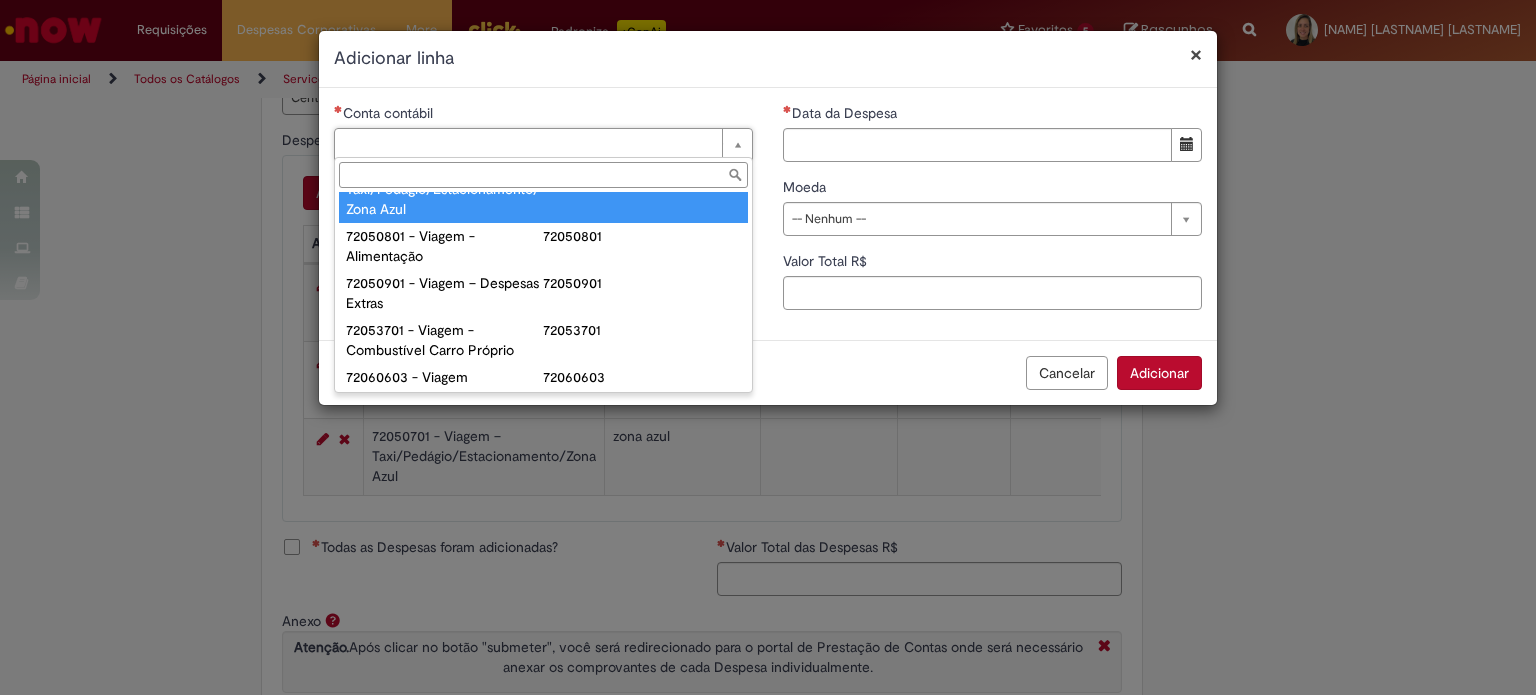 type on "**********" 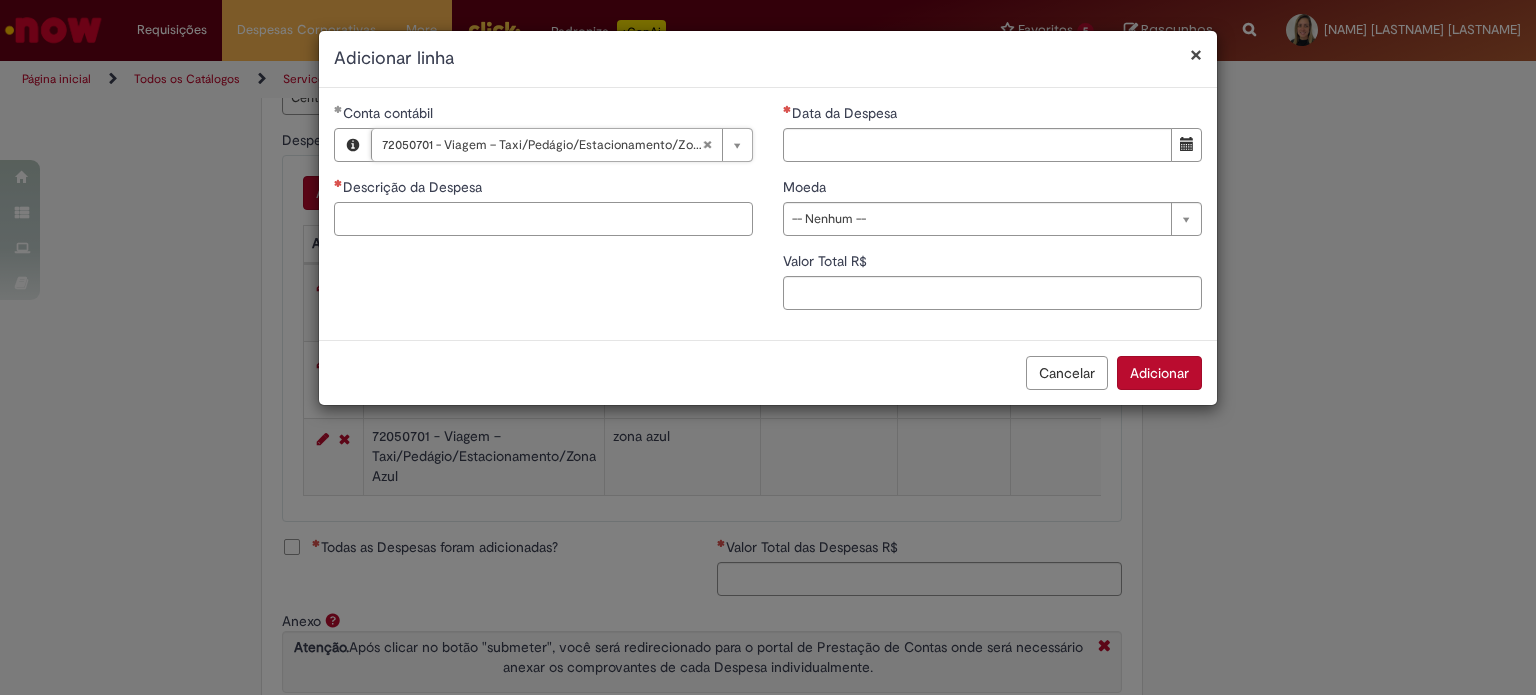 click on "Descrição da Despesa" at bounding box center [543, 219] 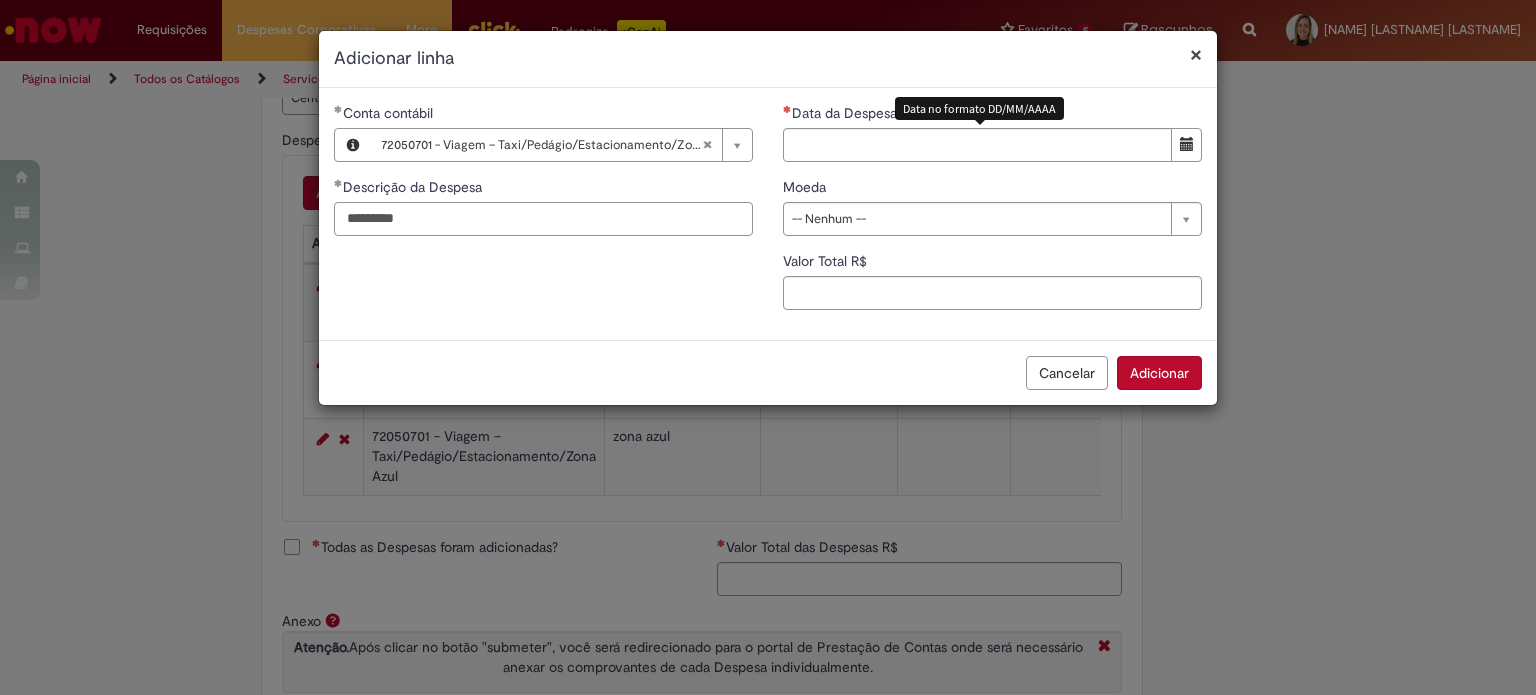 type on "*********" 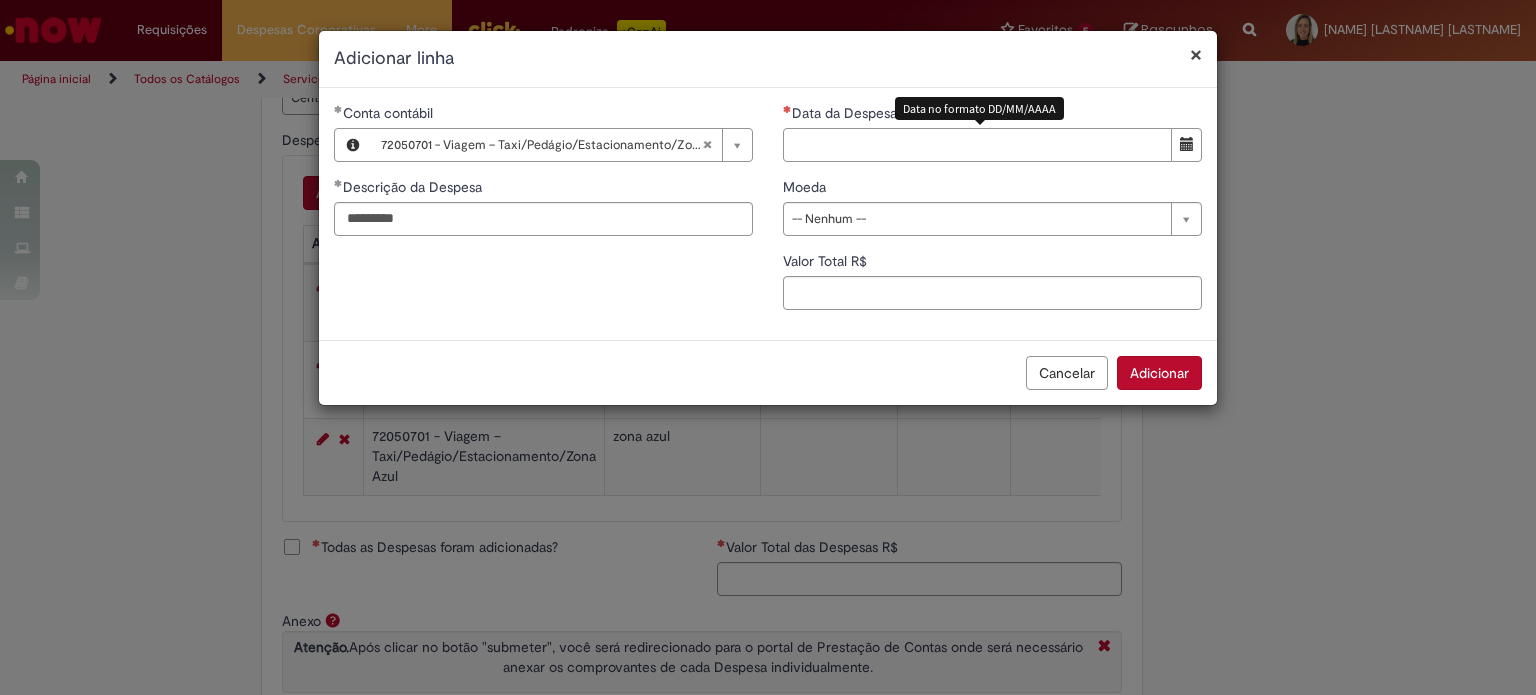 click on "Data da Despesa" at bounding box center (977, 145) 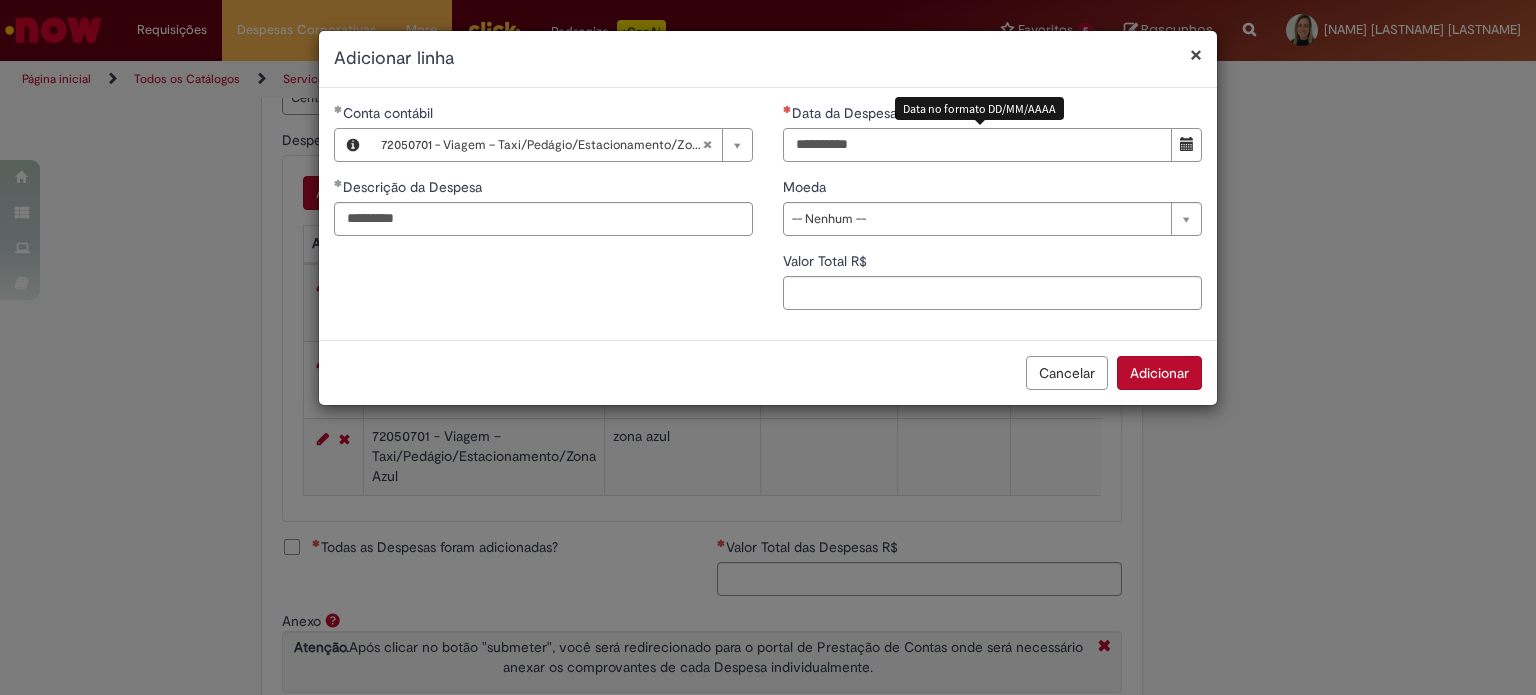 type on "**********" 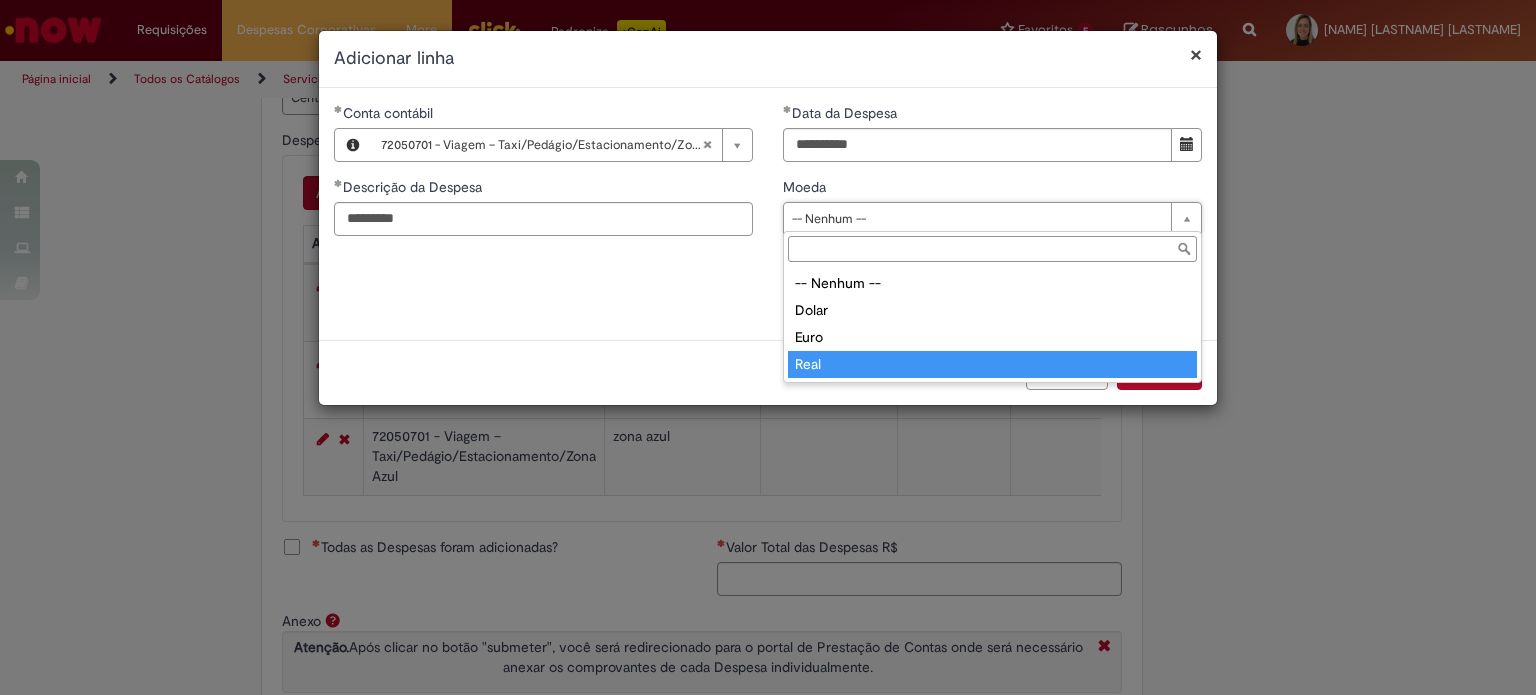 type on "****" 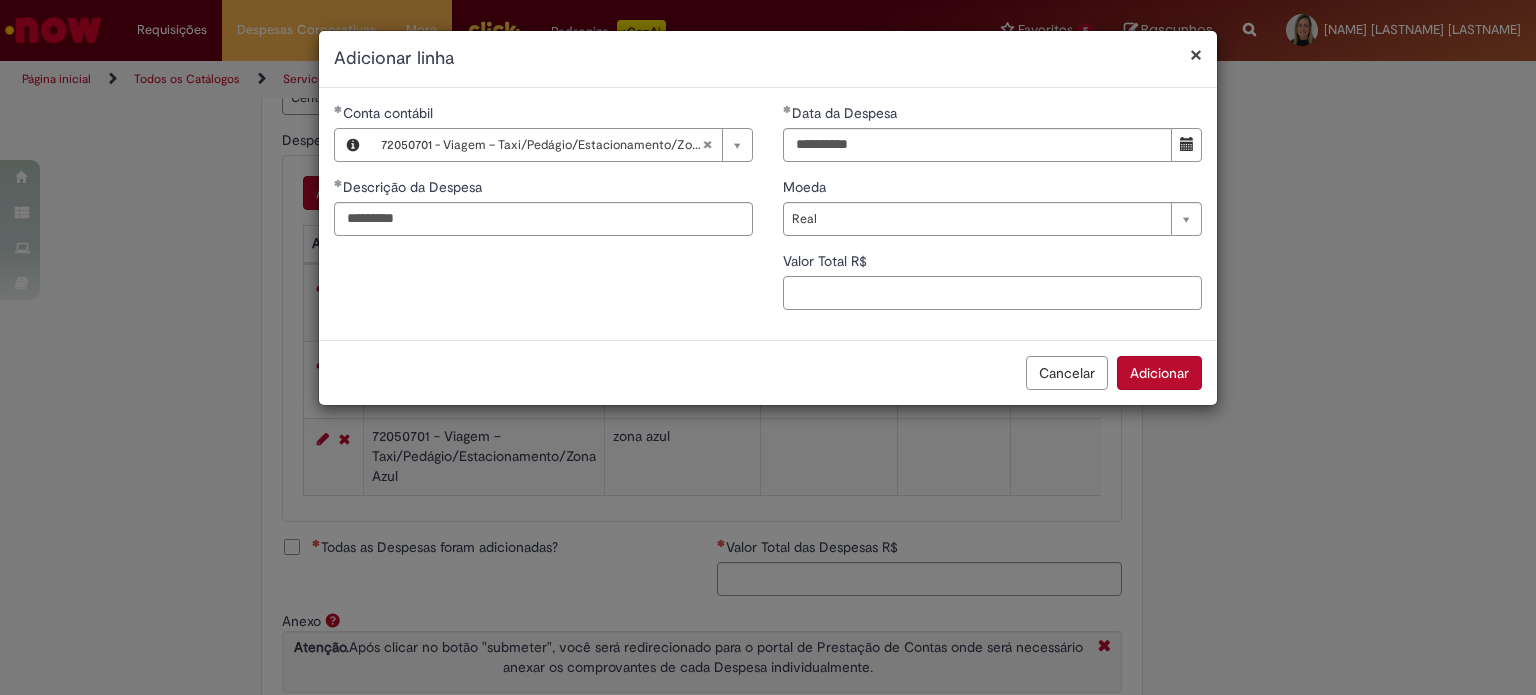 click on "Valor Total R$" at bounding box center (992, 293) 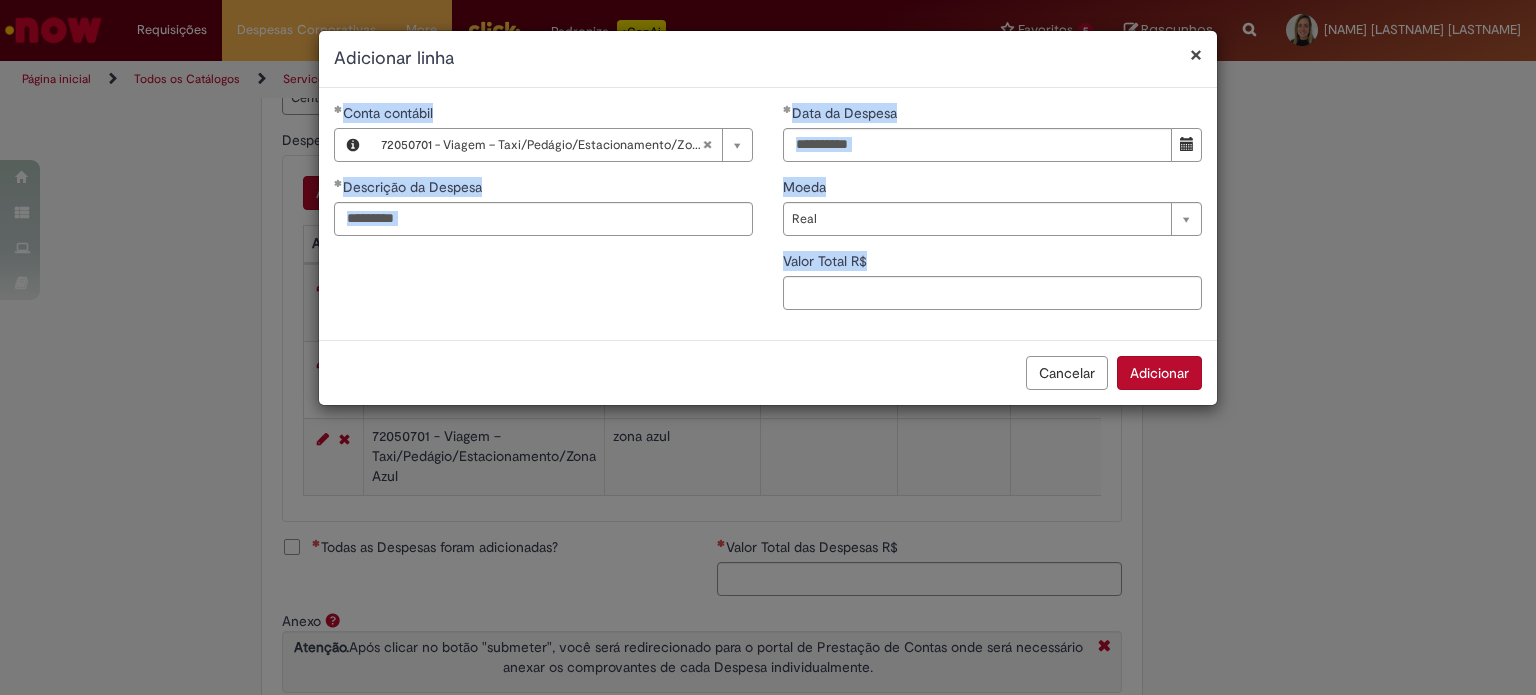 drag, startPoint x: 655, startPoint y: 53, endPoint x: 816, endPoint y: 476, distance: 452.60358 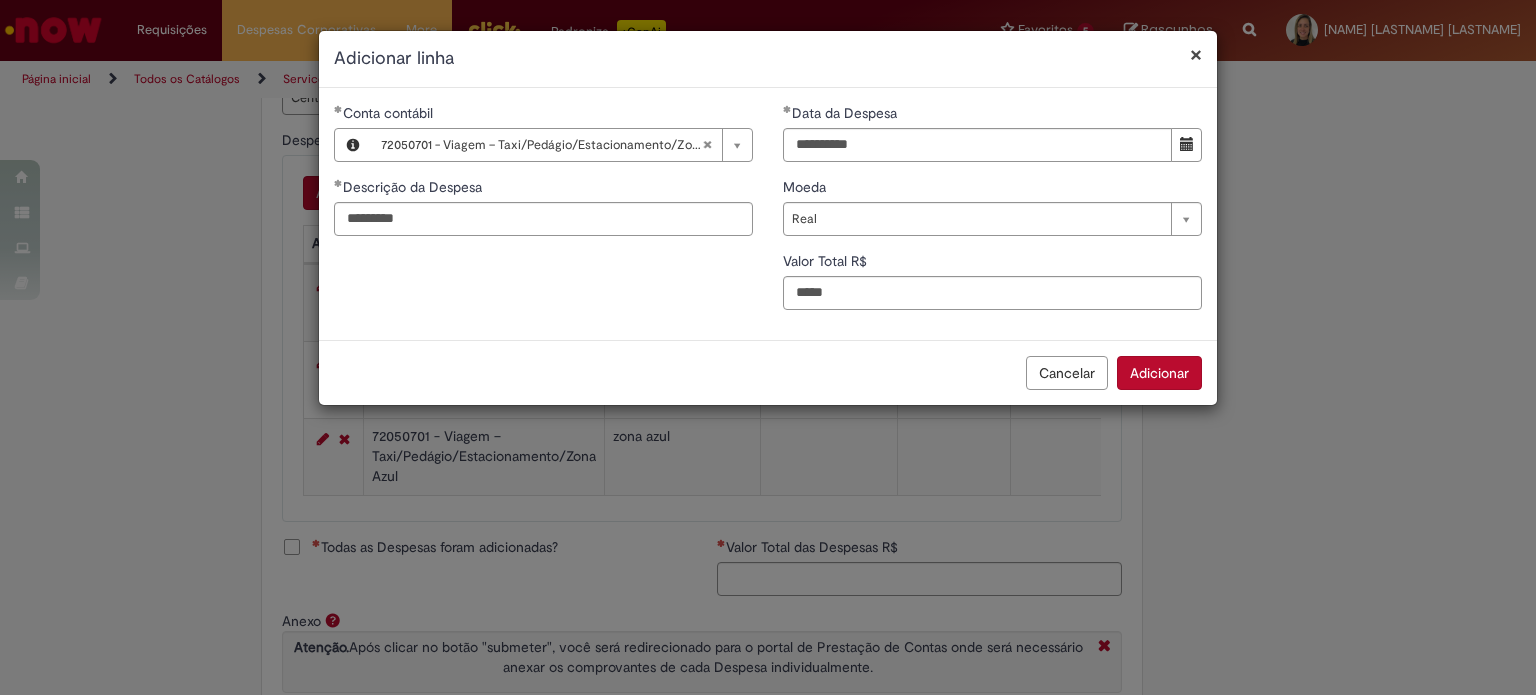 type on "*****" 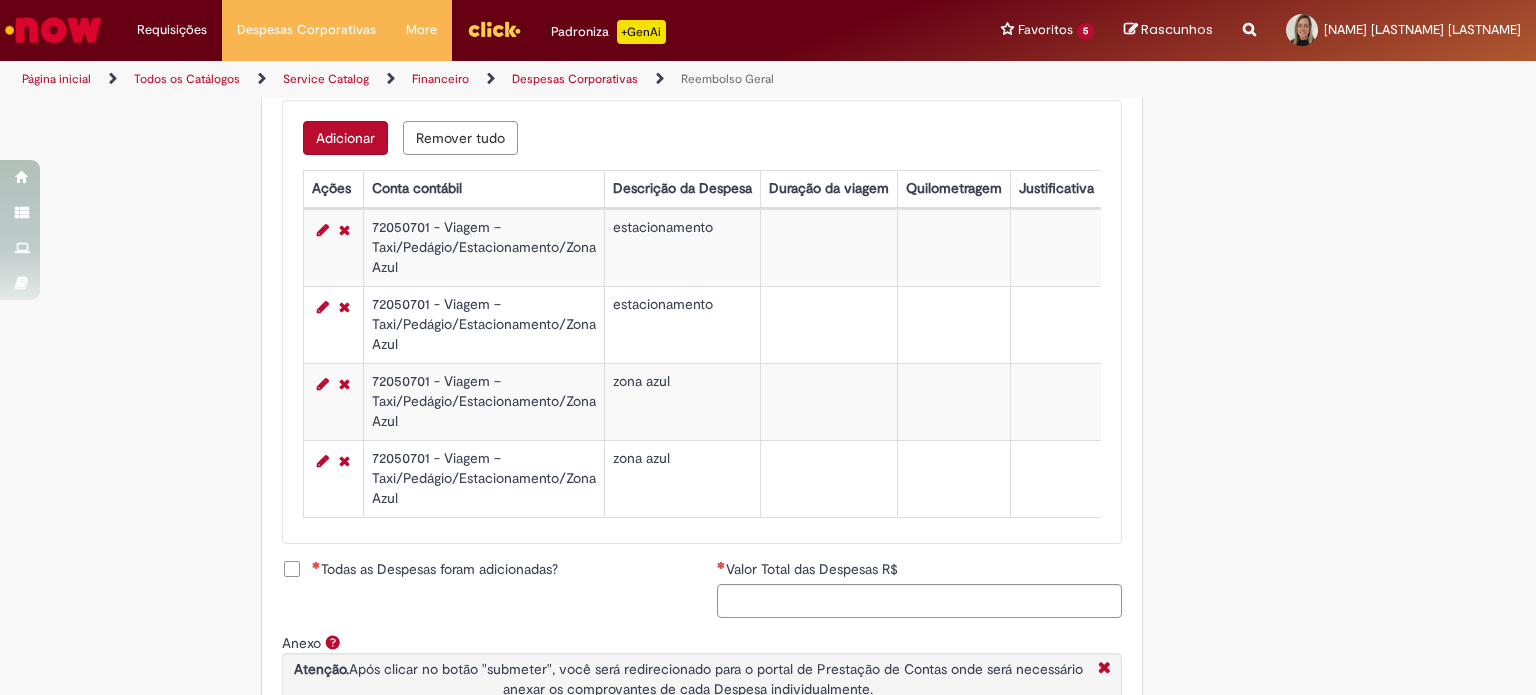 scroll, scrollTop: 870, scrollLeft: 0, axis: vertical 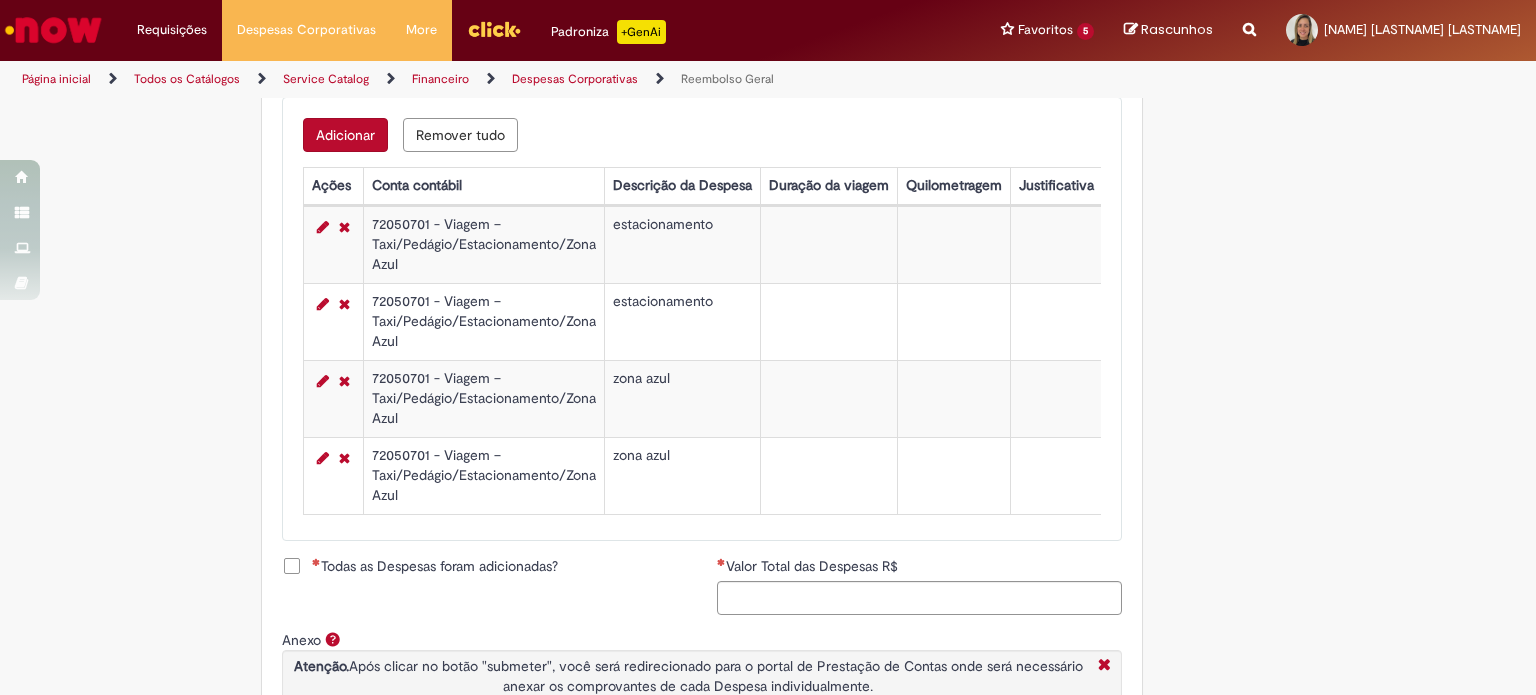 click on "Todas as Despesas foram adicionadas?" at bounding box center [435, 566] 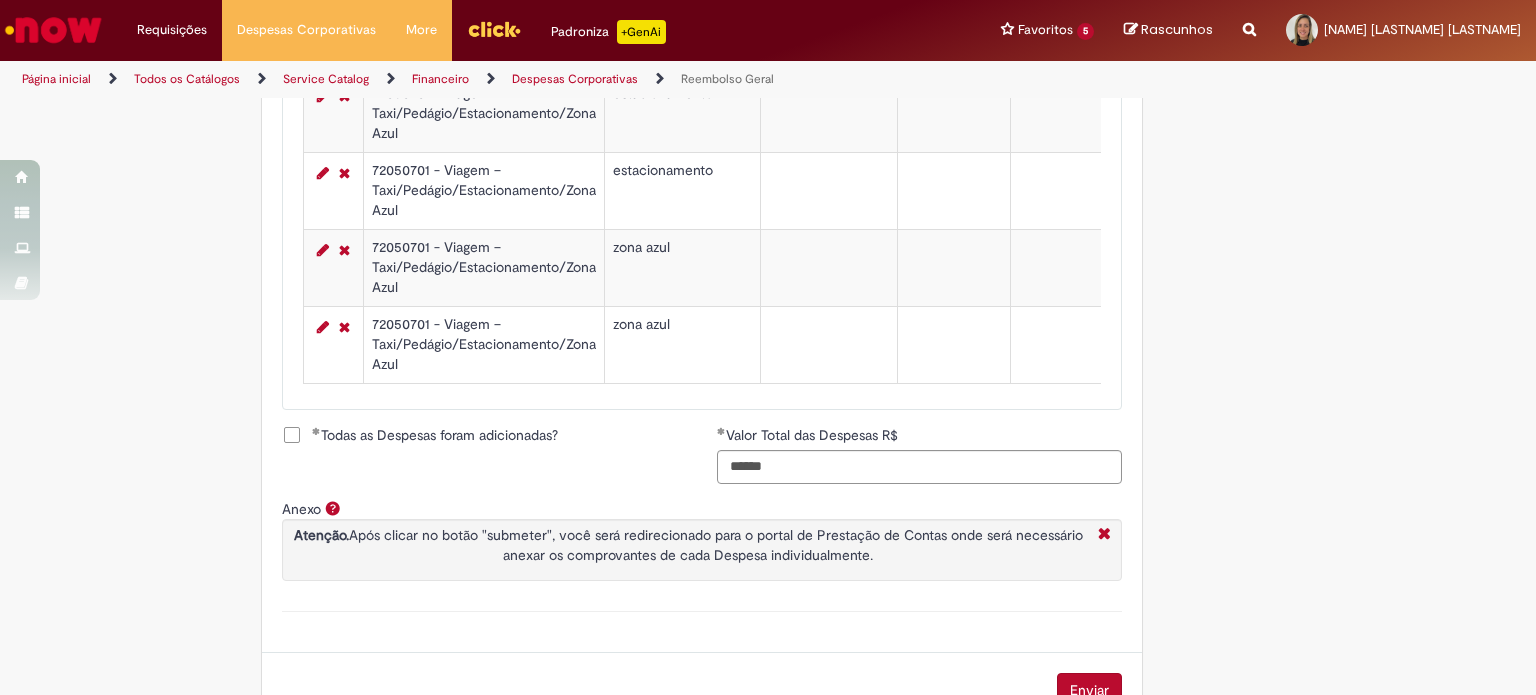 scroll, scrollTop: 1002, scrollLeft: 0, axis: vertical 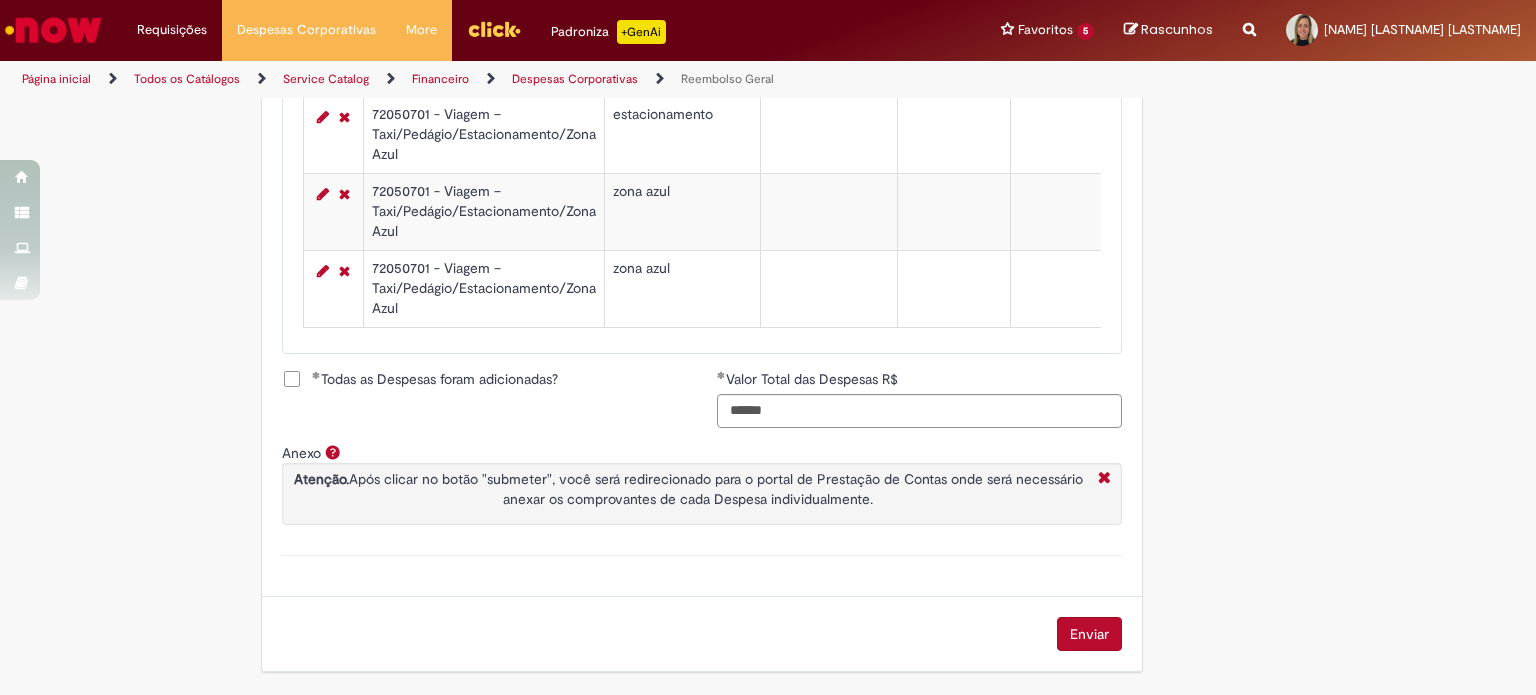 click on "Enviar" at bounding box center [1089, 634] 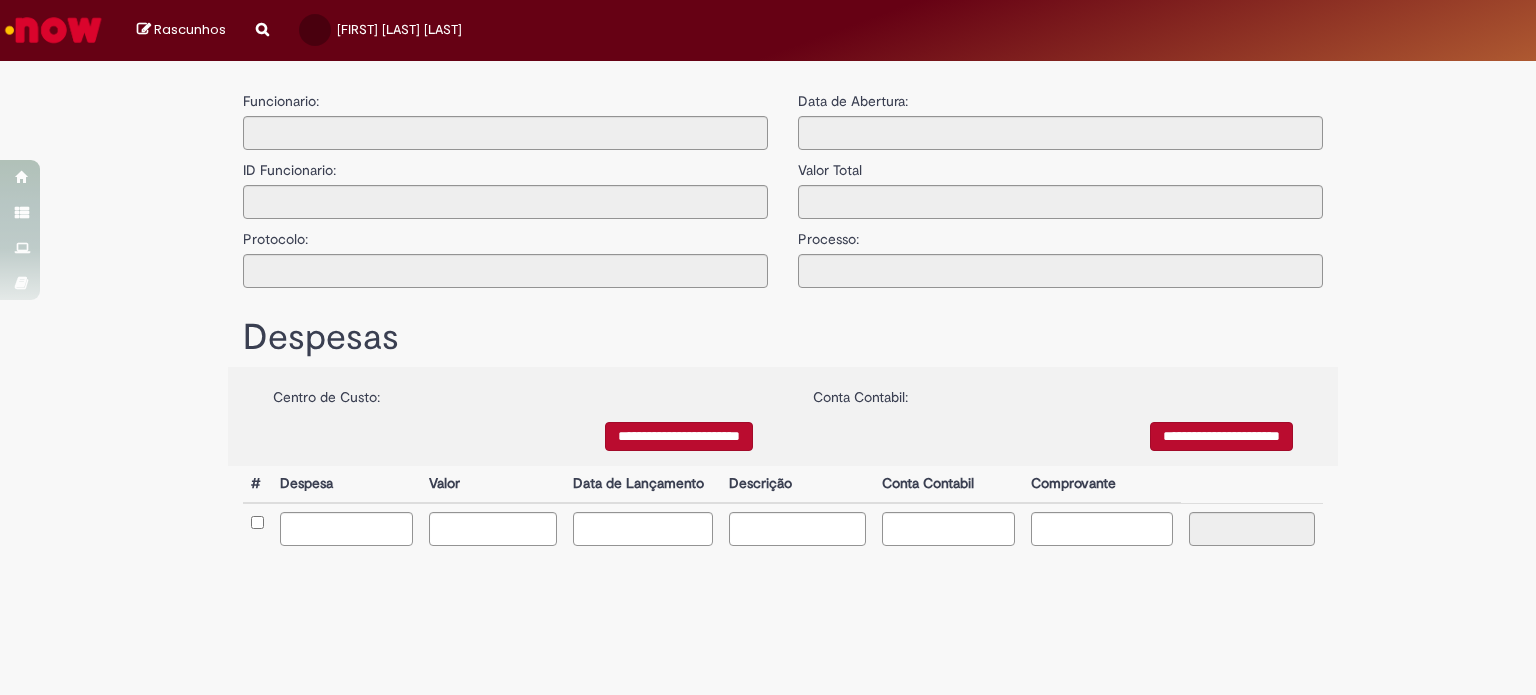scroll, scrollTop: 0, scrollLeft: 0, axis: both 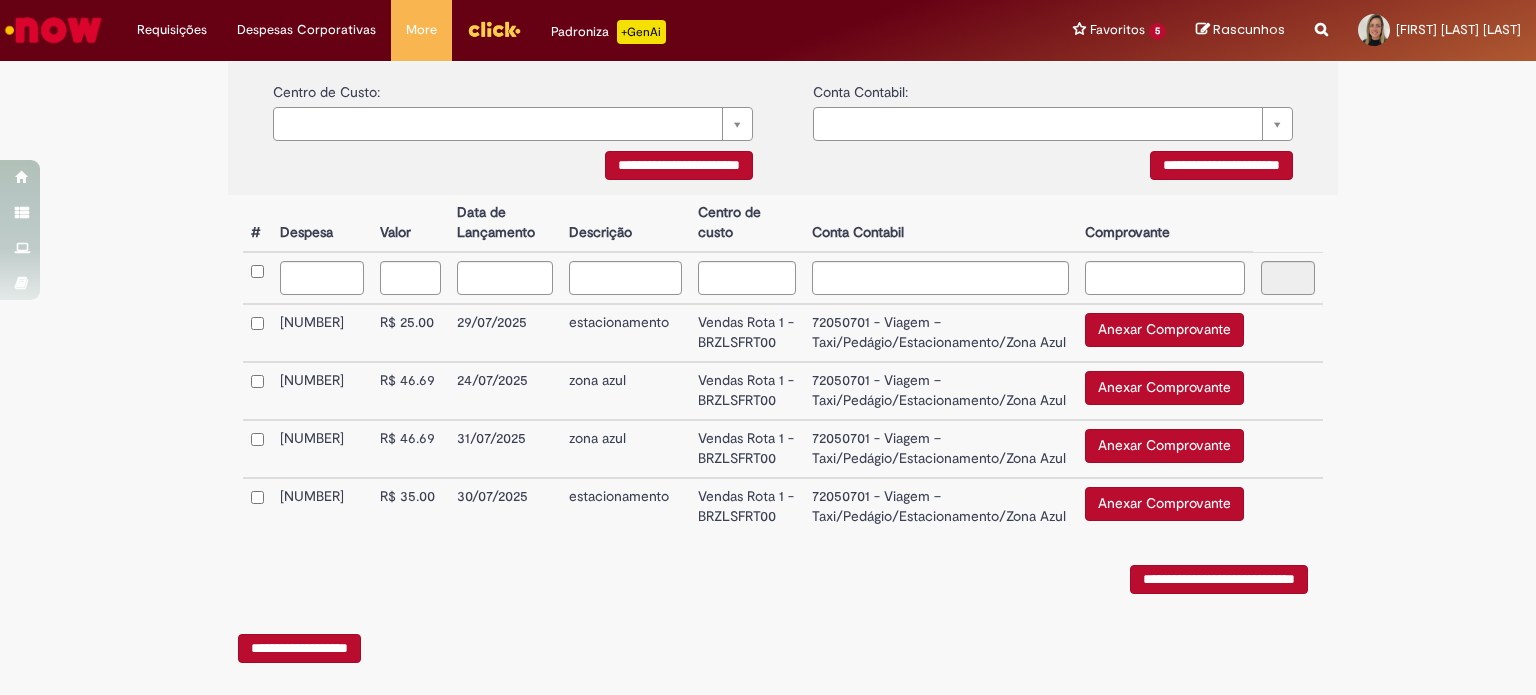 click on "Anexar Comprovante" at bounding box center (1164, 330) 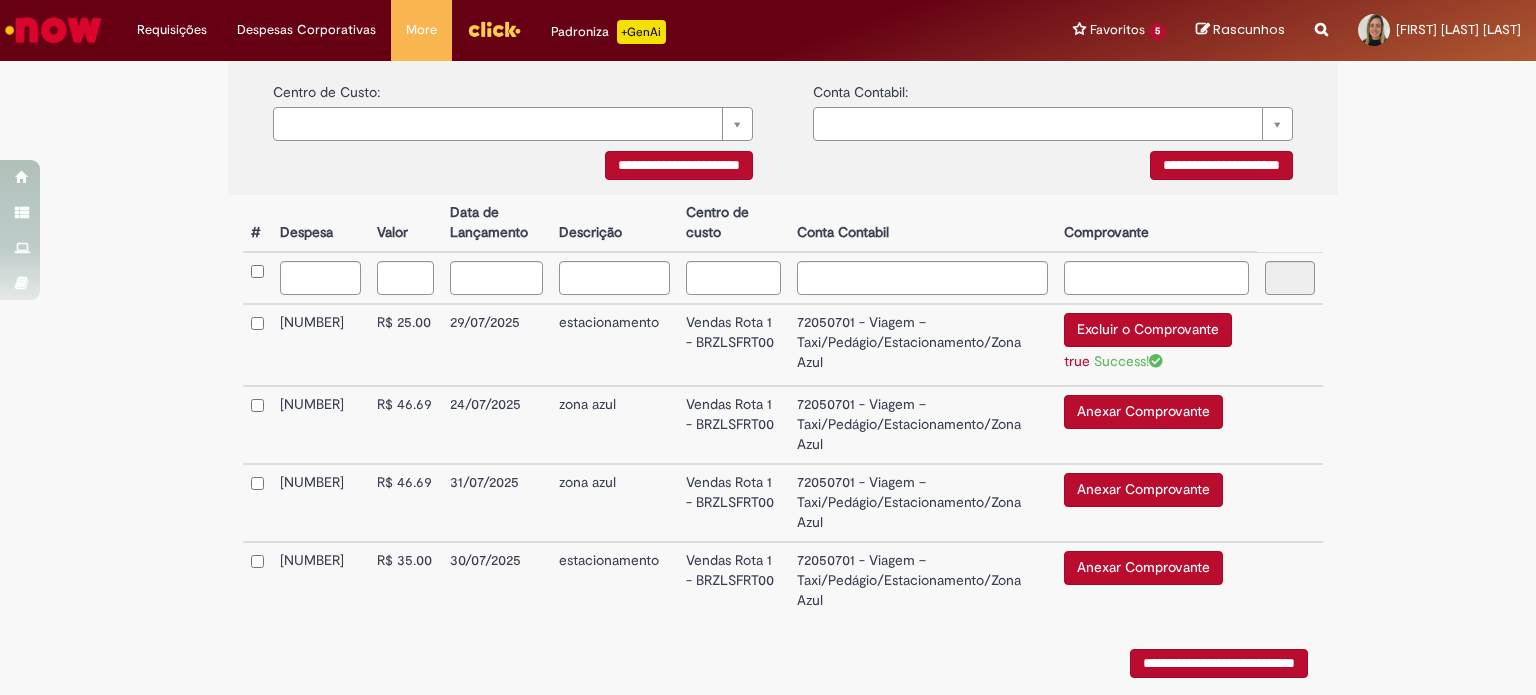 click on "Anexar Comprovante" at bounding box center (1143, 568) 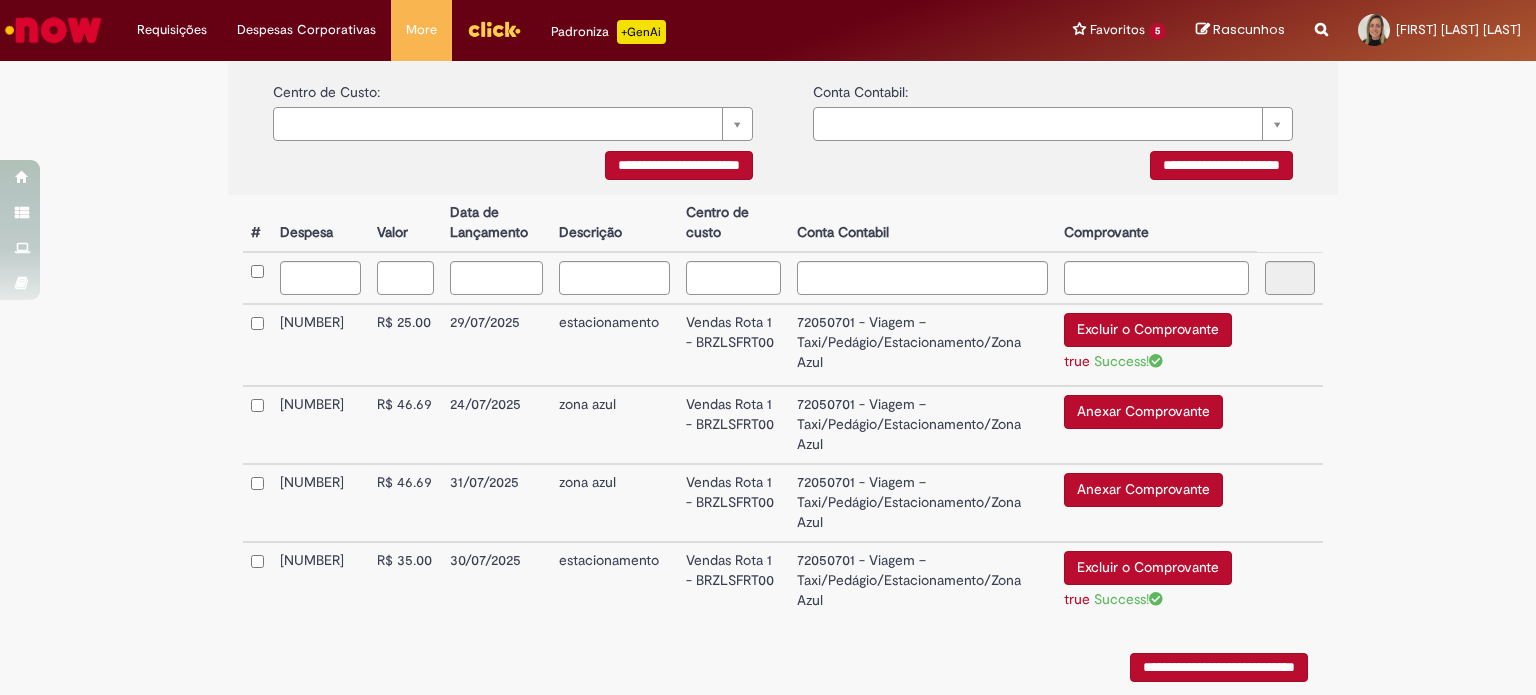 click on "Anexar Comprovante" at bounding box center [1143, 490] 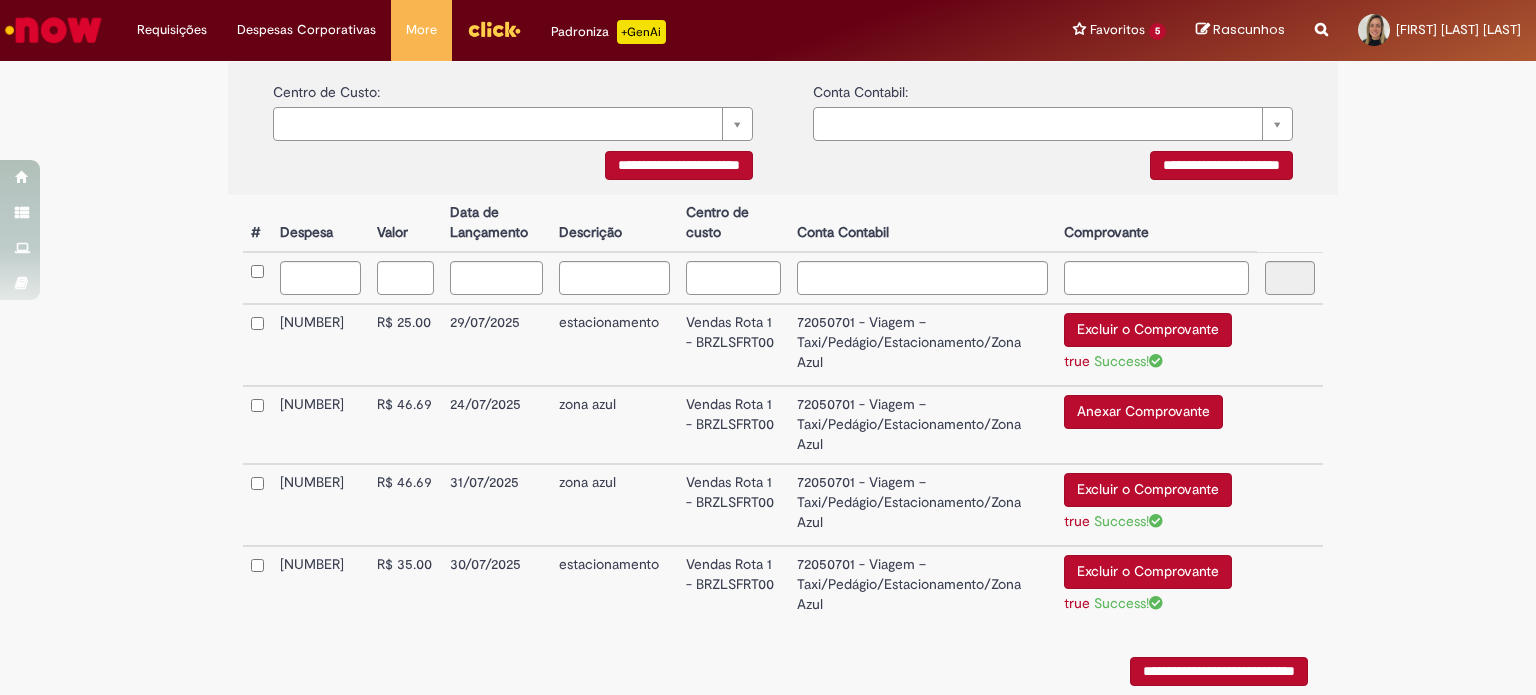 click on "Anexar Comprovante" at bounding box center (1143, 412) 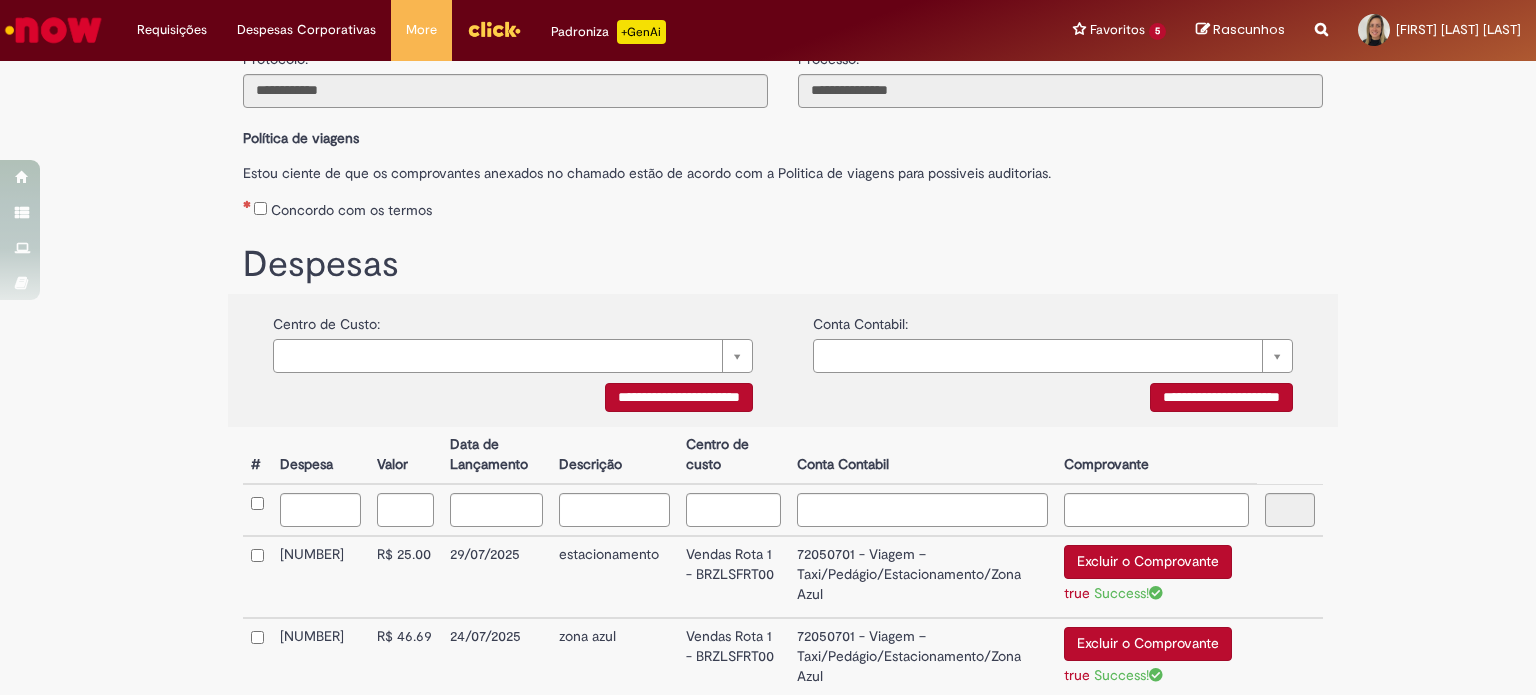 scroll, scrollTop: 159, scrollLeft: 0, axis: vertical 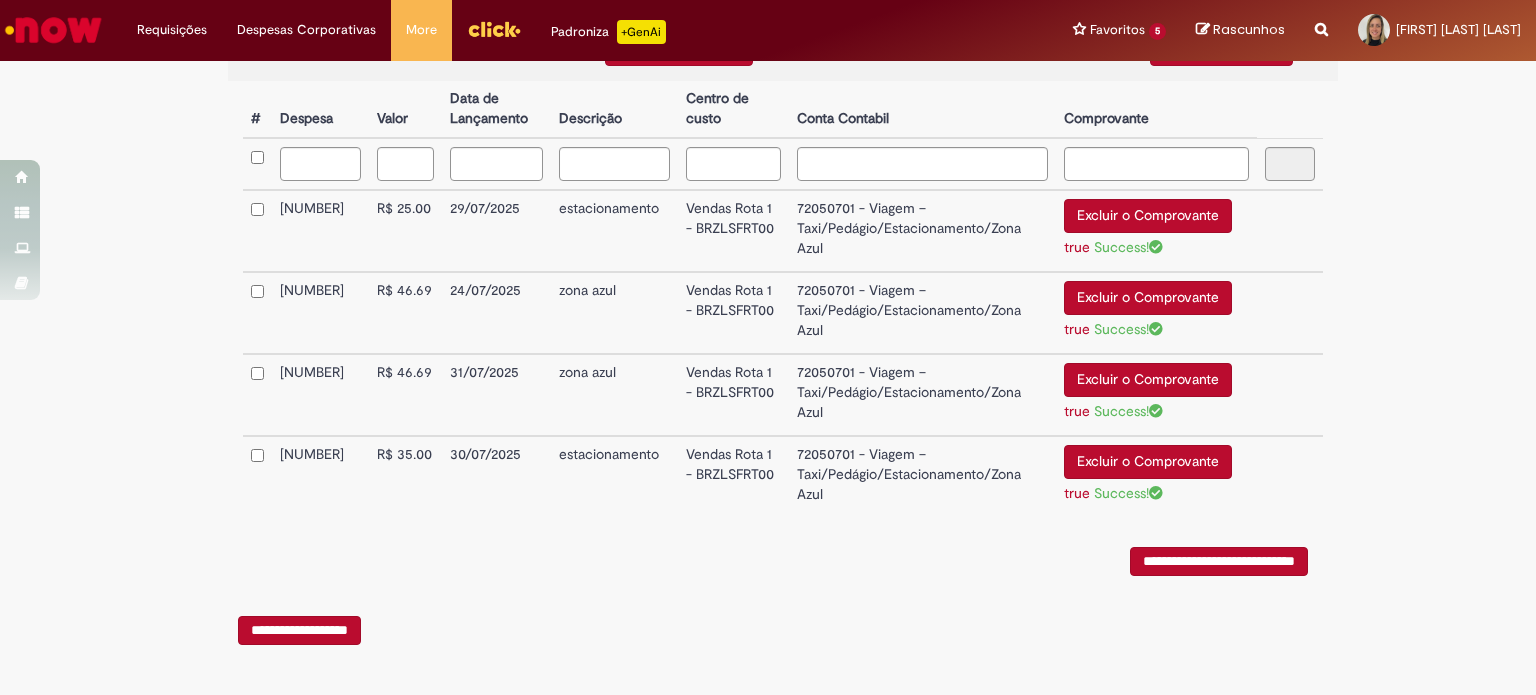 click on "**********" at bounding box center (1219, 561) 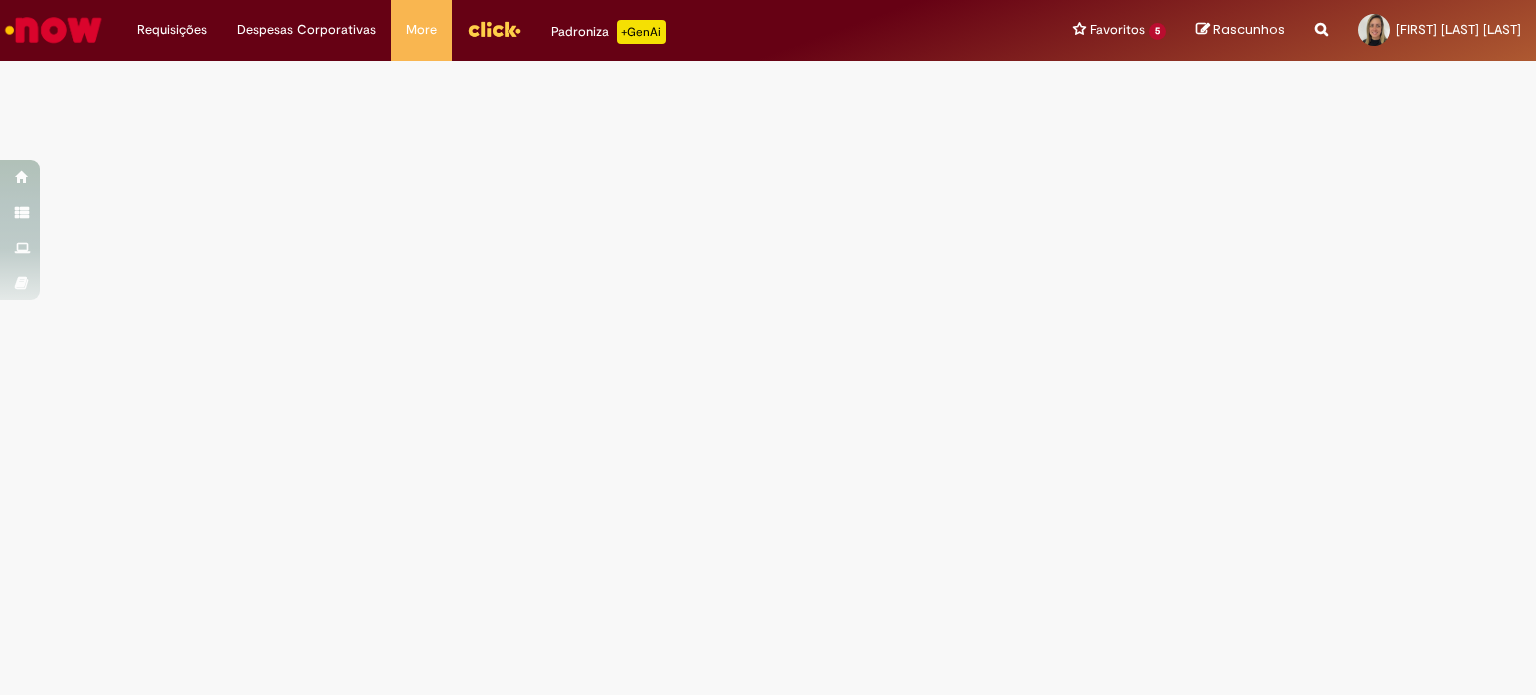 scroll, scrollTop: 0, scrollLeft: 0, axis: both 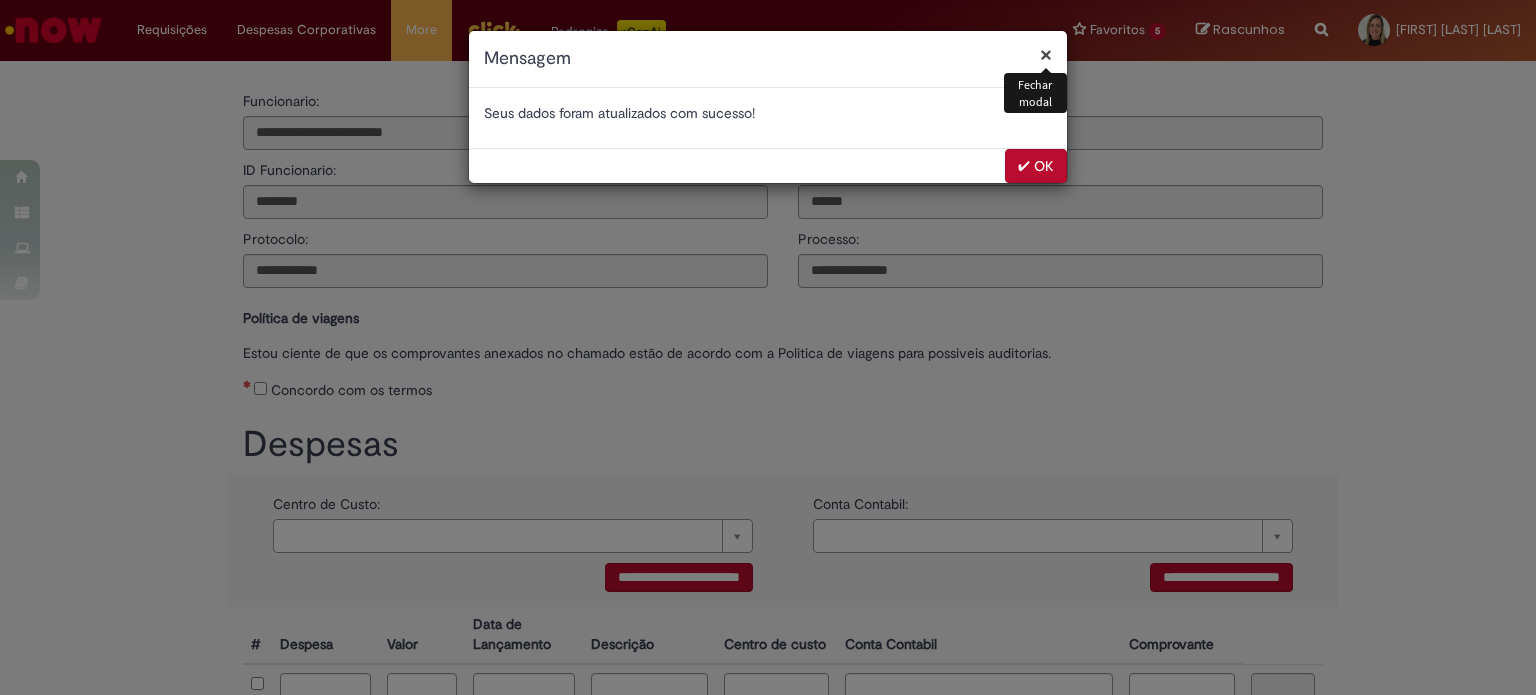 click on "✔ OK" at bounding box center [1036, 166] 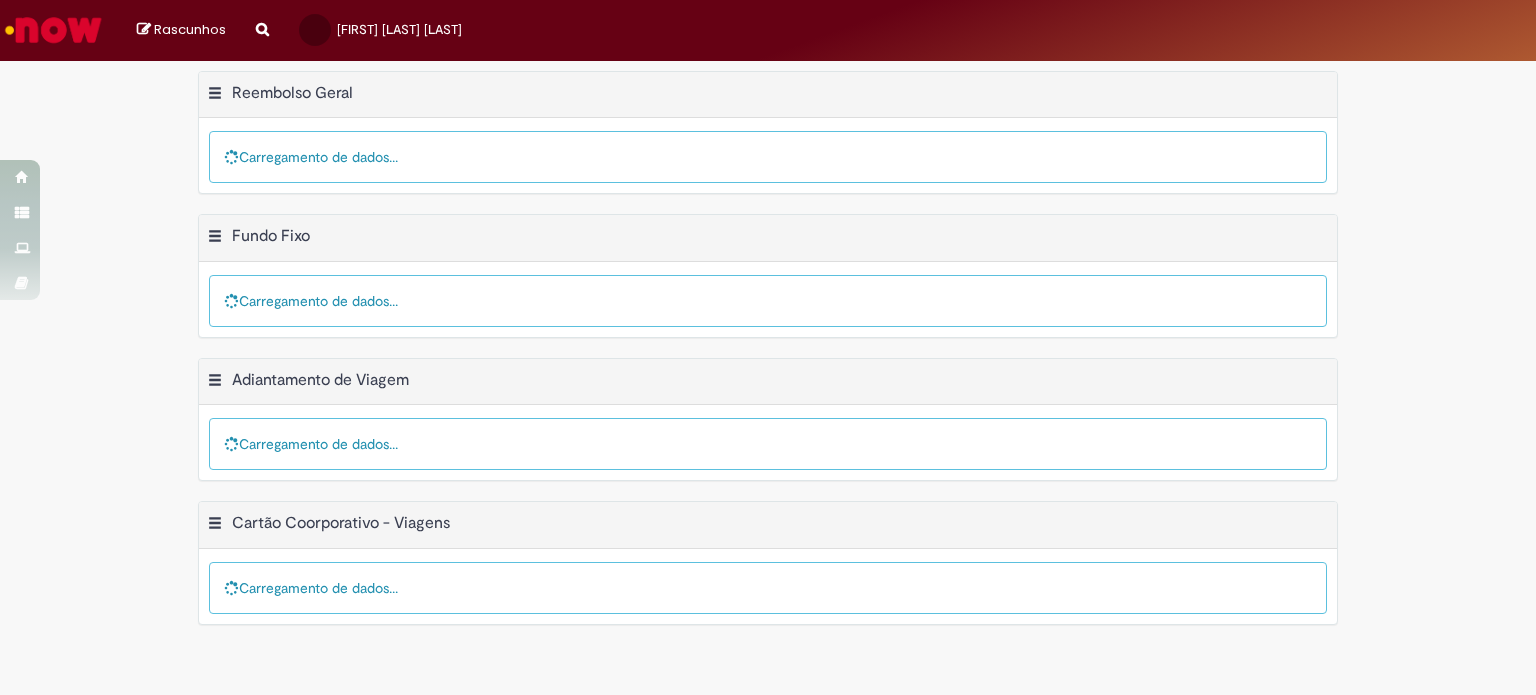 scroll, scrollTop: 0, scrollLeft: 0, axis: both 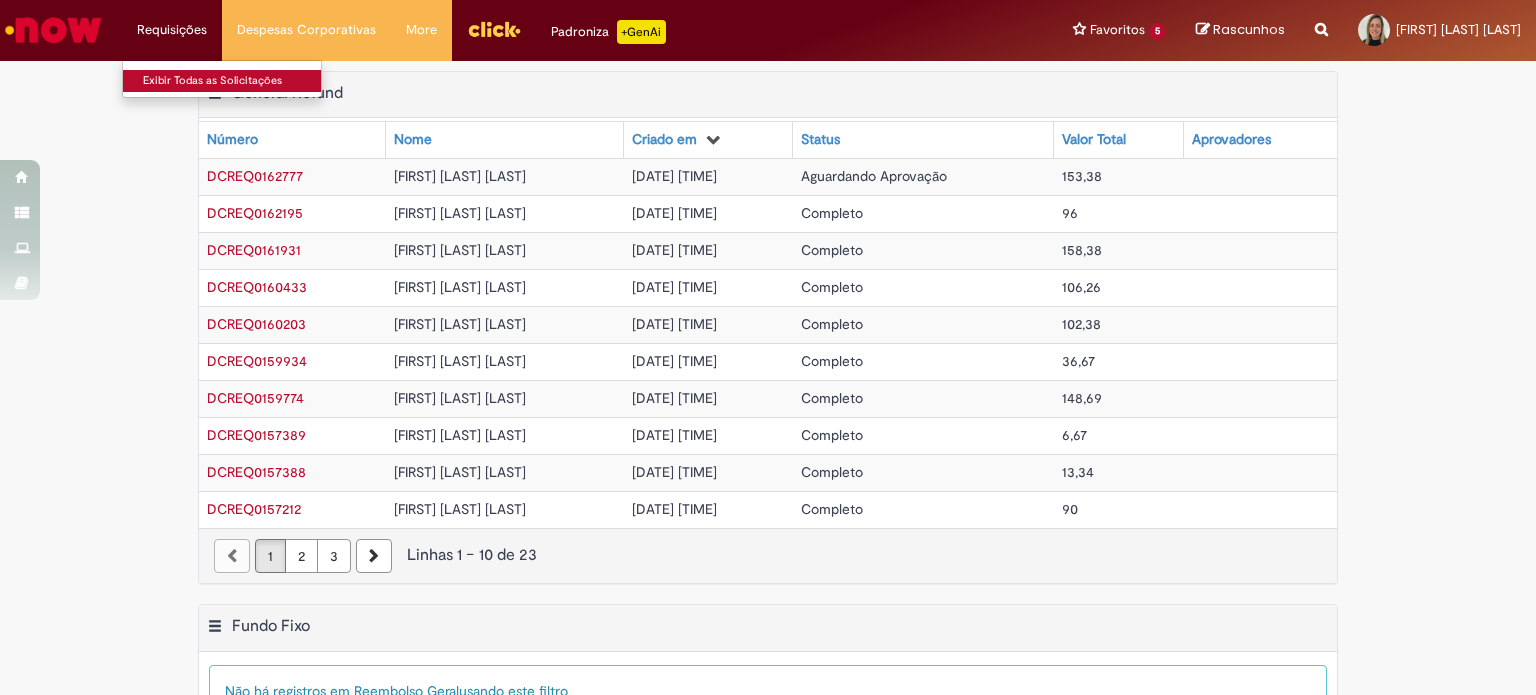 click on "Exibir Todas as Solicitações" at bounding box center [233, 81] 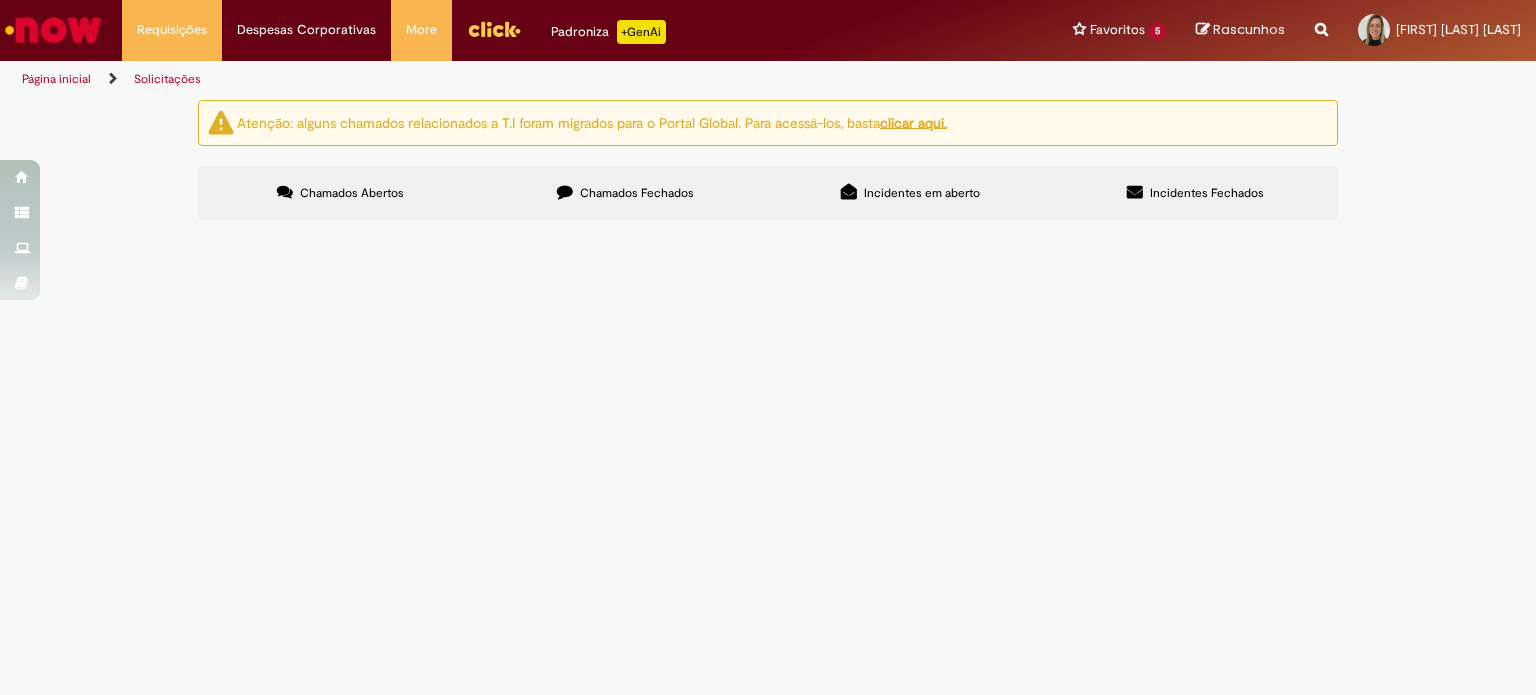 click on "Chamados Fechados" at bounding box center (637, 193) 